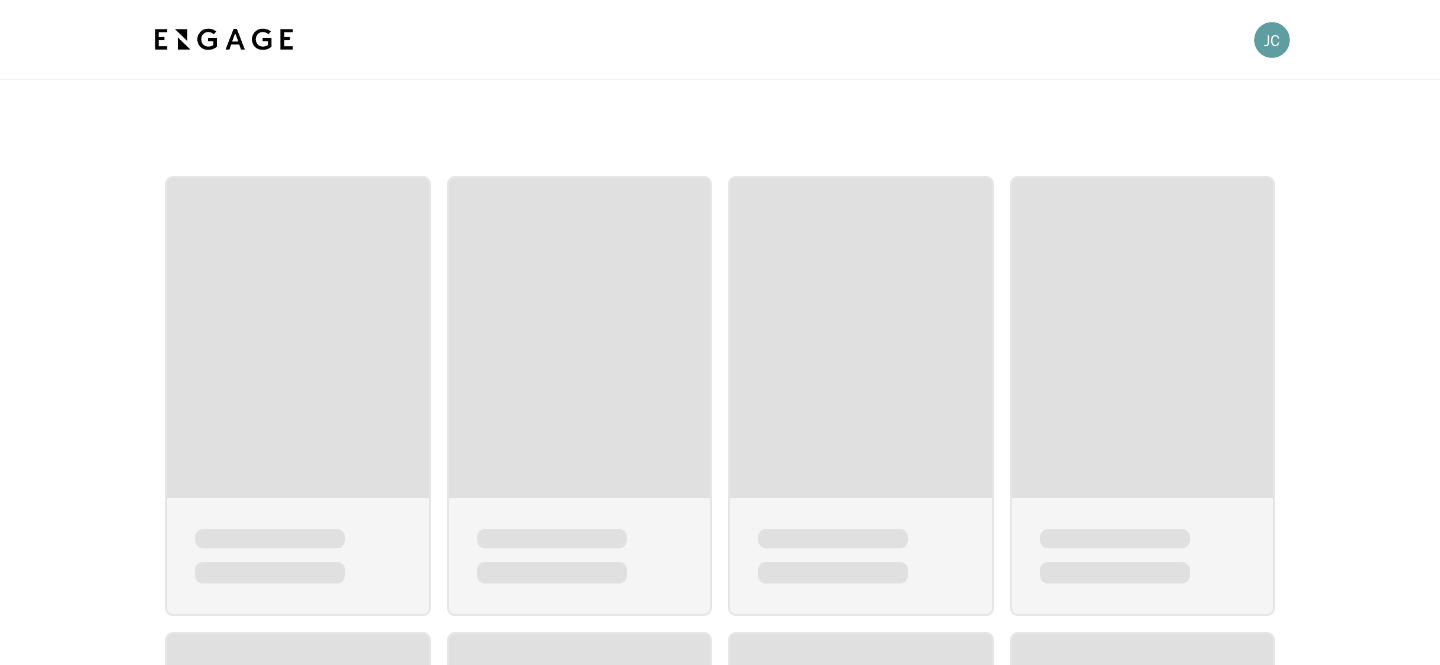 scroll, scrollTop: 0, scrollLeft: 0, axis: both 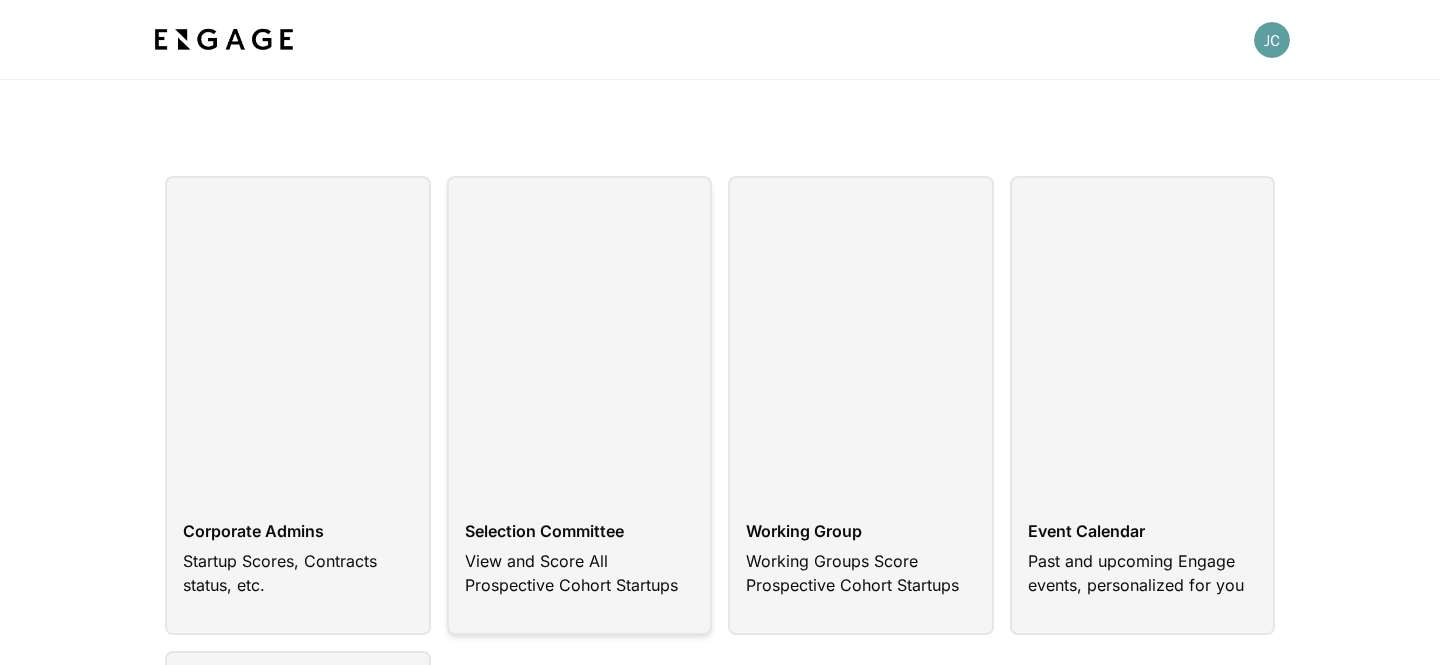 click at bounding box center (580, 405) 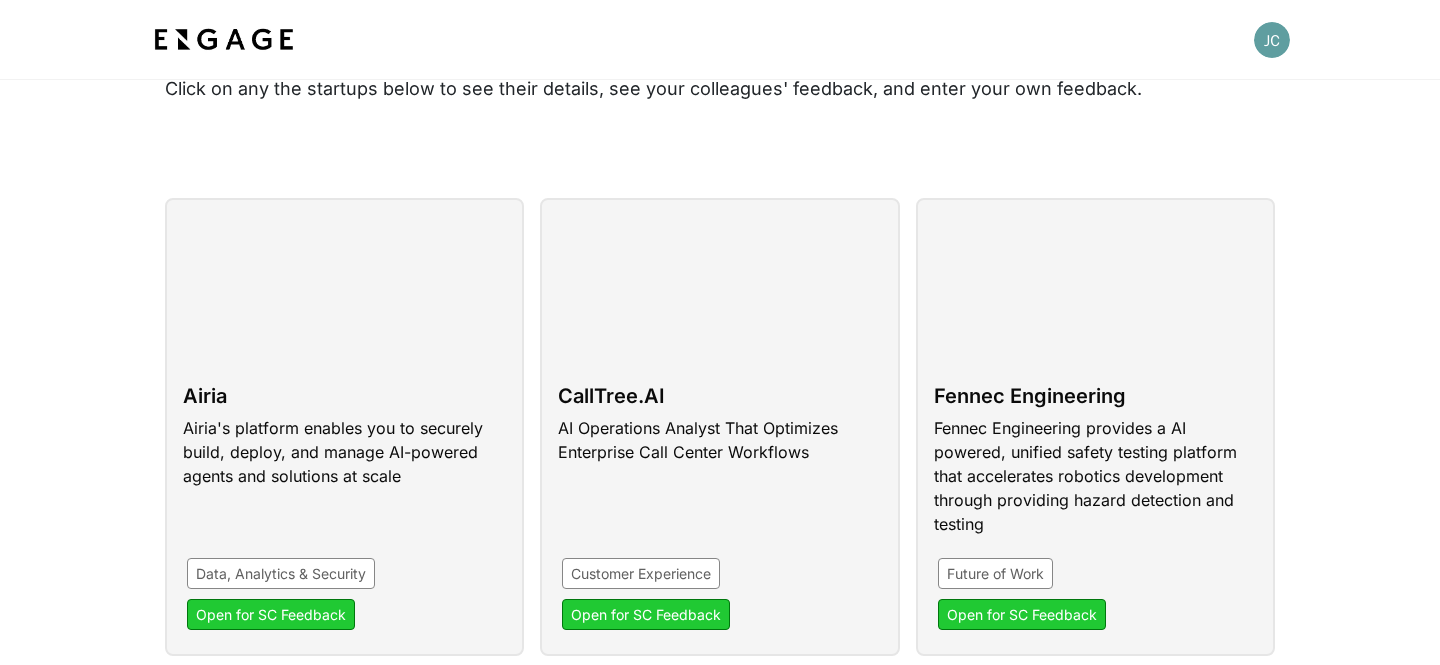 scroll, scrollTop: 219, scrollLeft: 0, axis: vertical 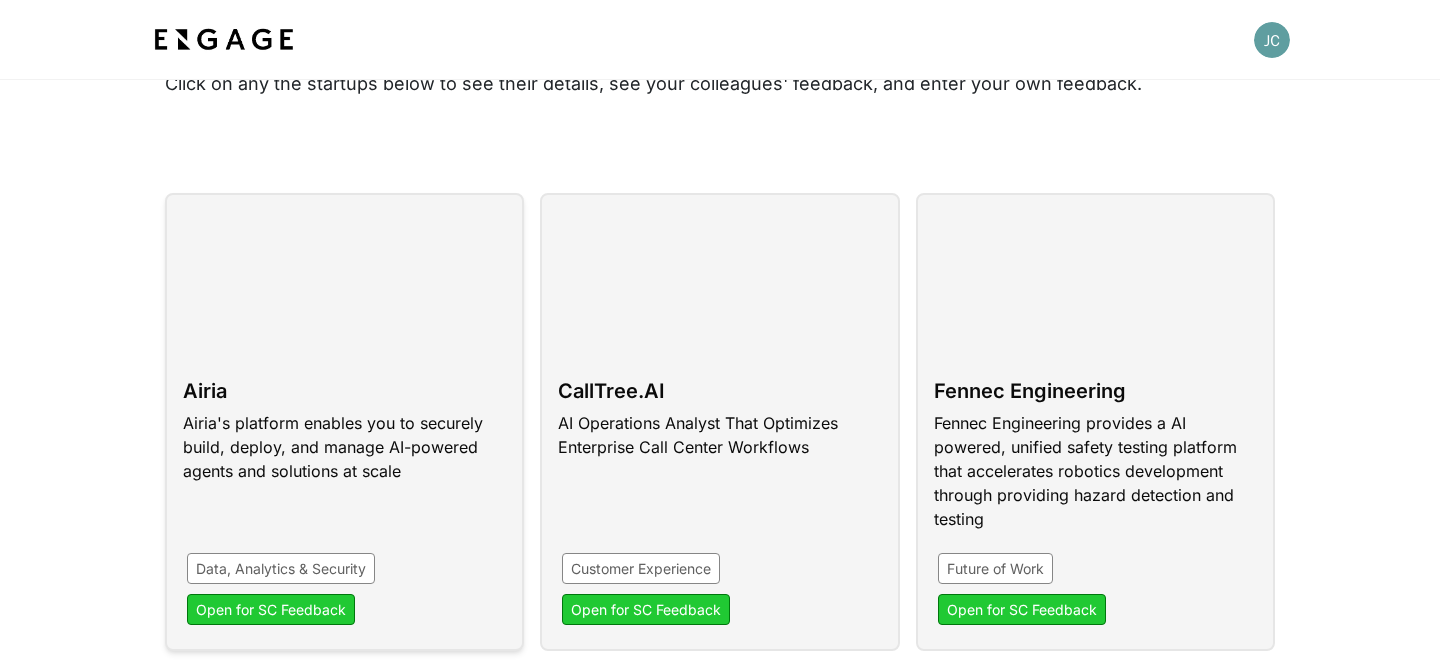 click at bounding box center (344, 422) 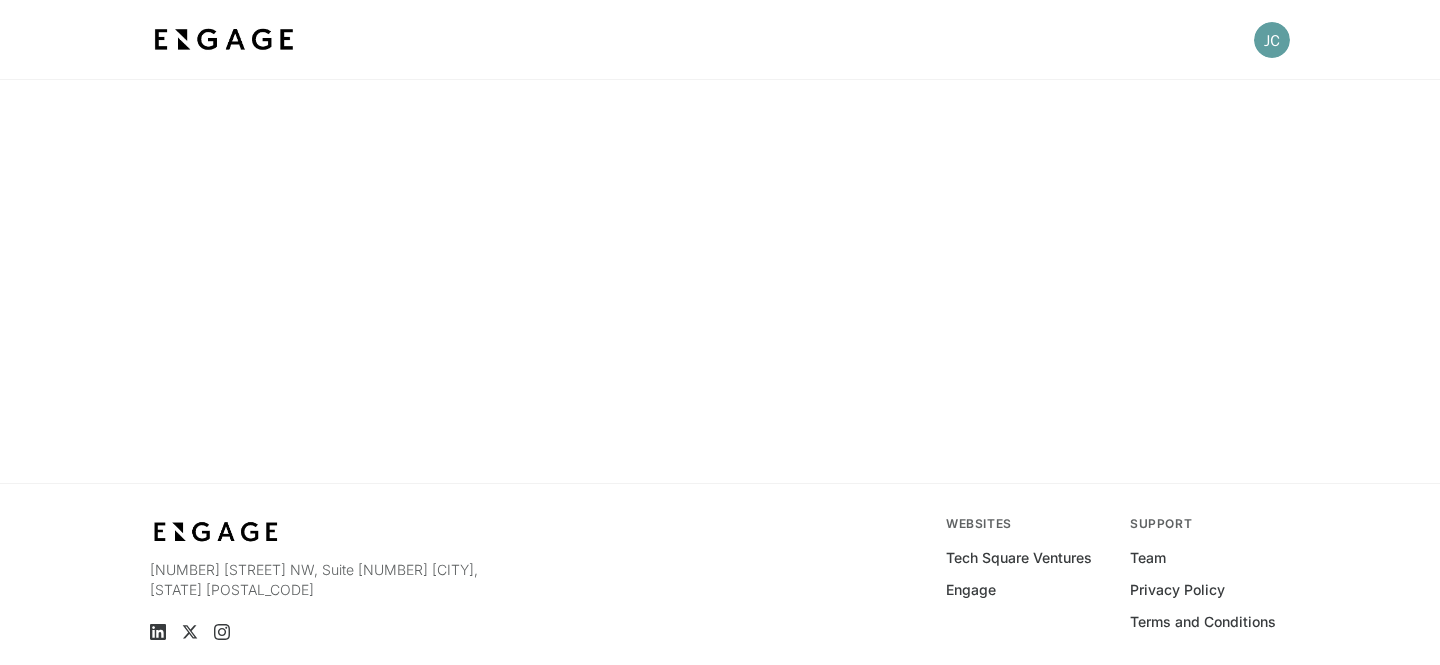 scroll, scrollTop: 0, scrollLeft: 0, axis: both 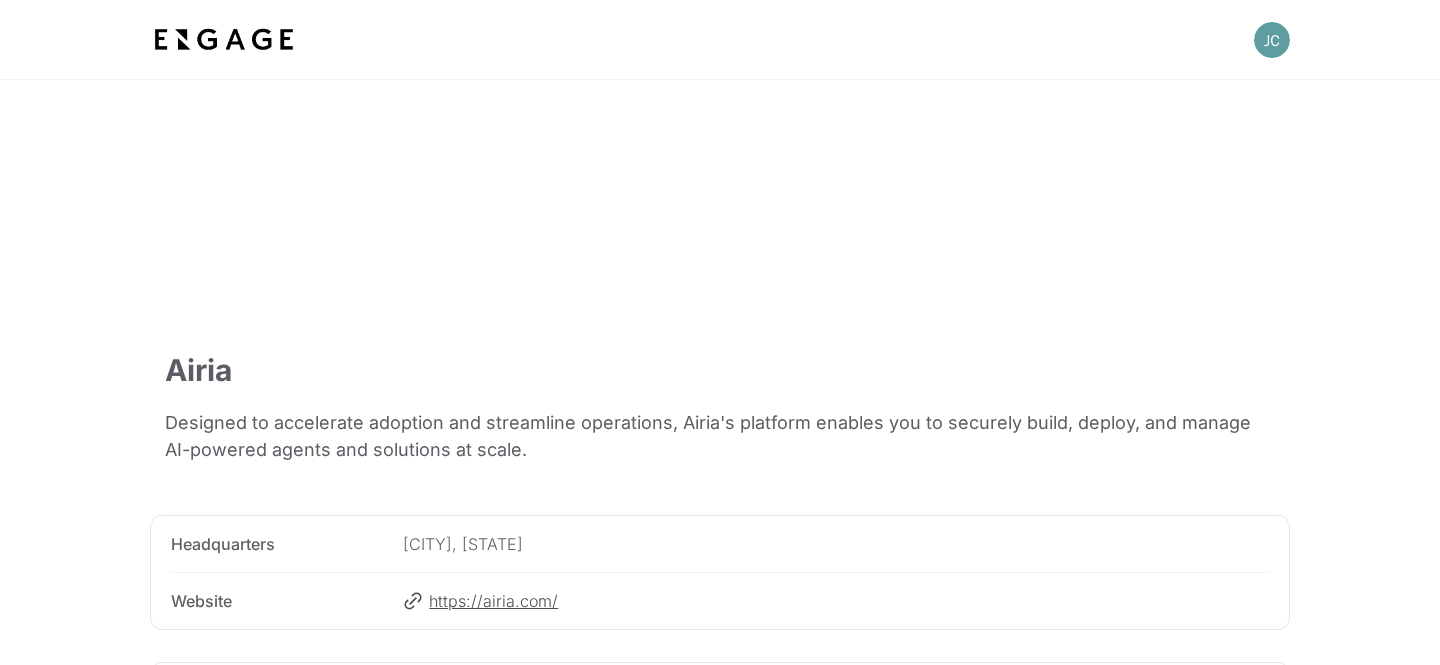 click on "https://airia.com/" at bounding box center [849, 601] 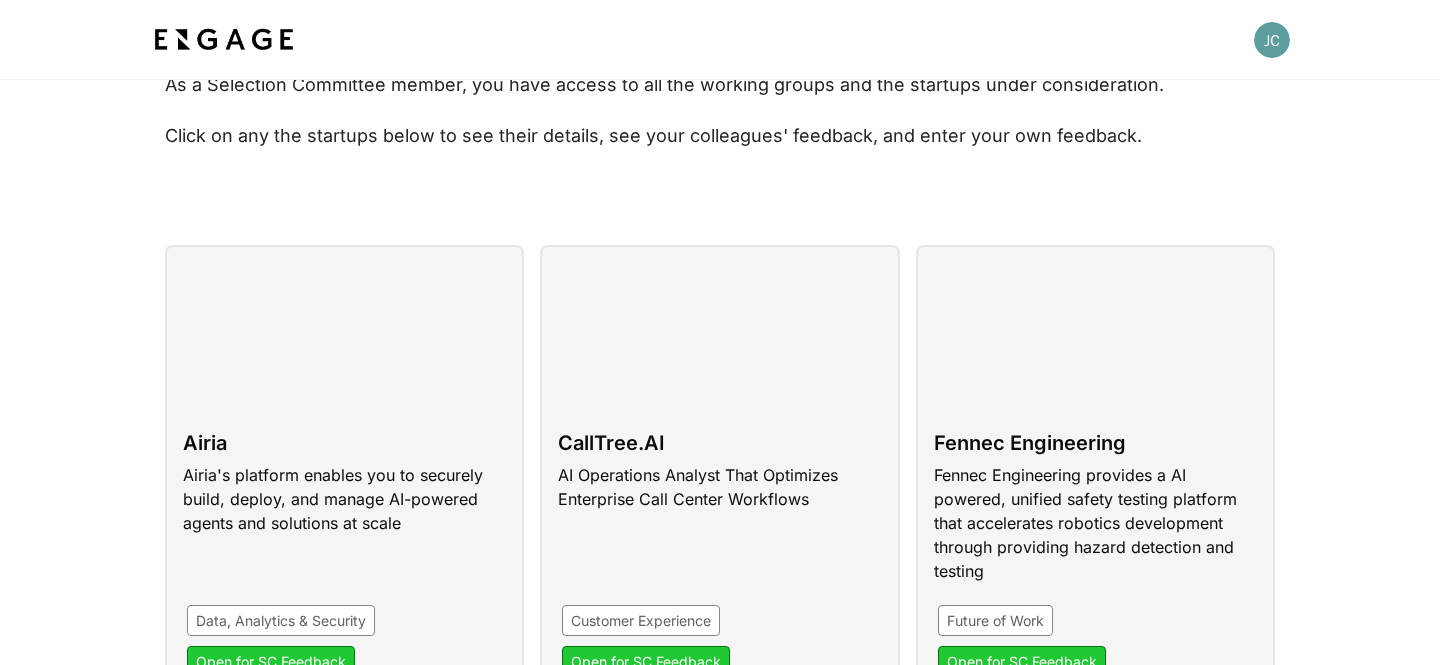 scroll, scrollTop: 168, scrollLeft: 0, axis: vertical 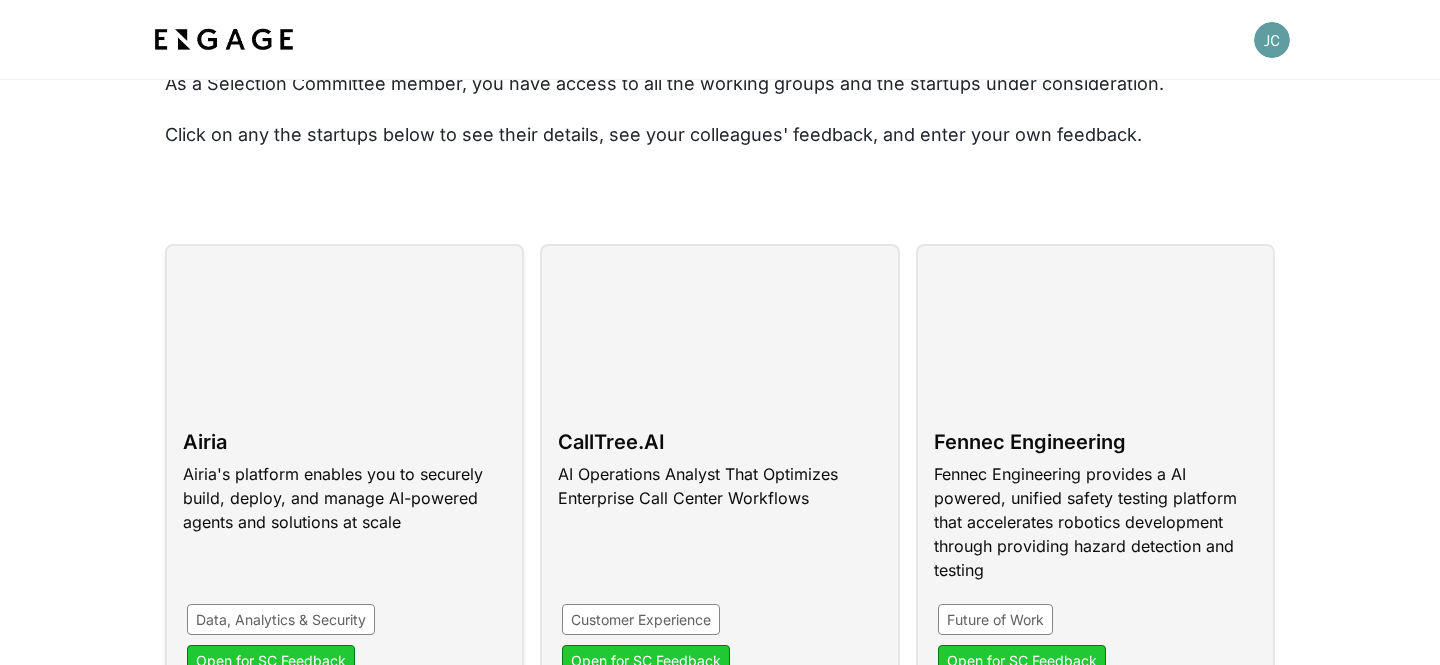 click at bounding box center (344, 473) 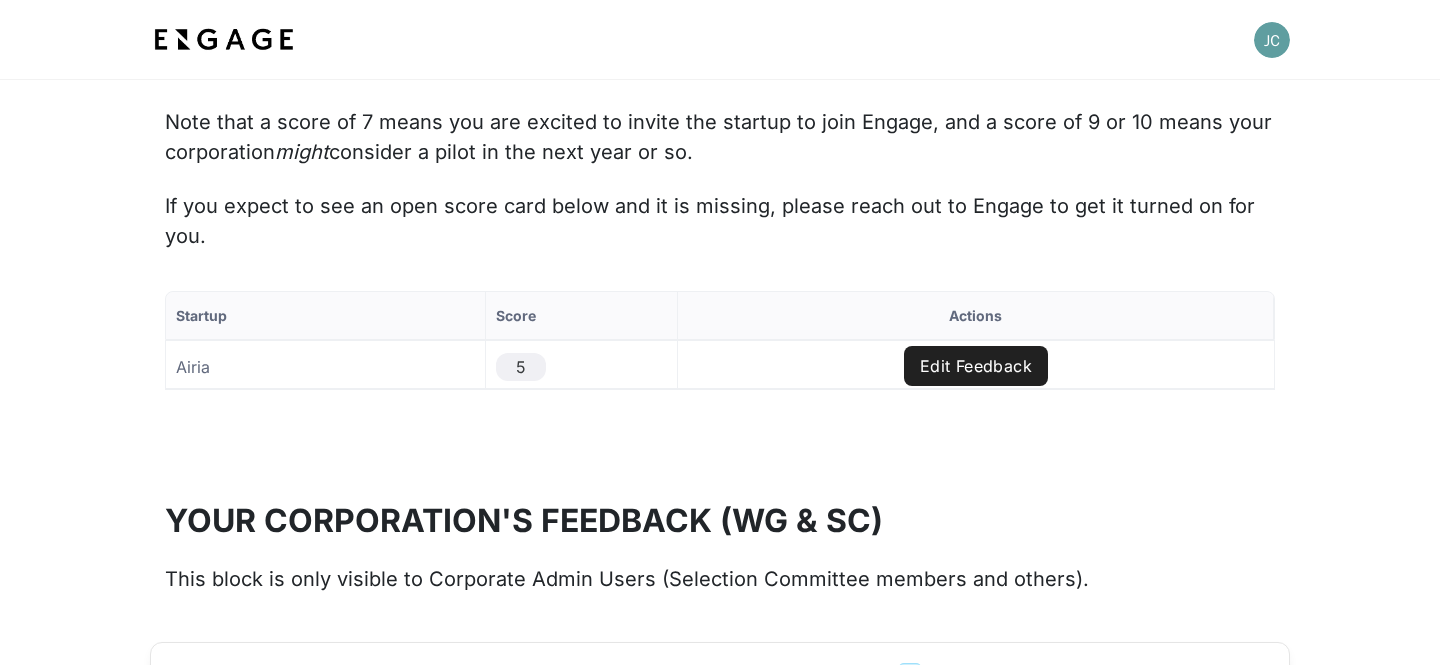 scroll, scrollTop: 2127, scrollLeft: 0, axis: vertical 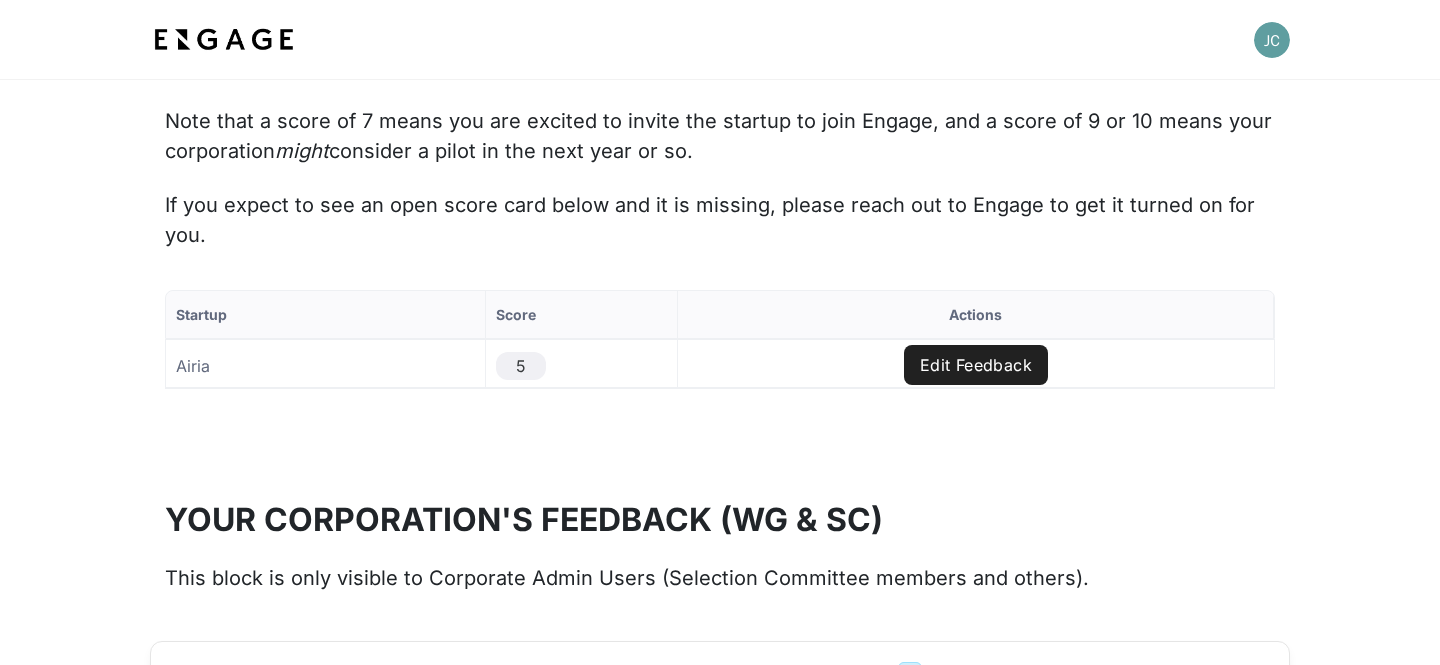 click on "Edit Feedback" at bounding box center [976, 363] 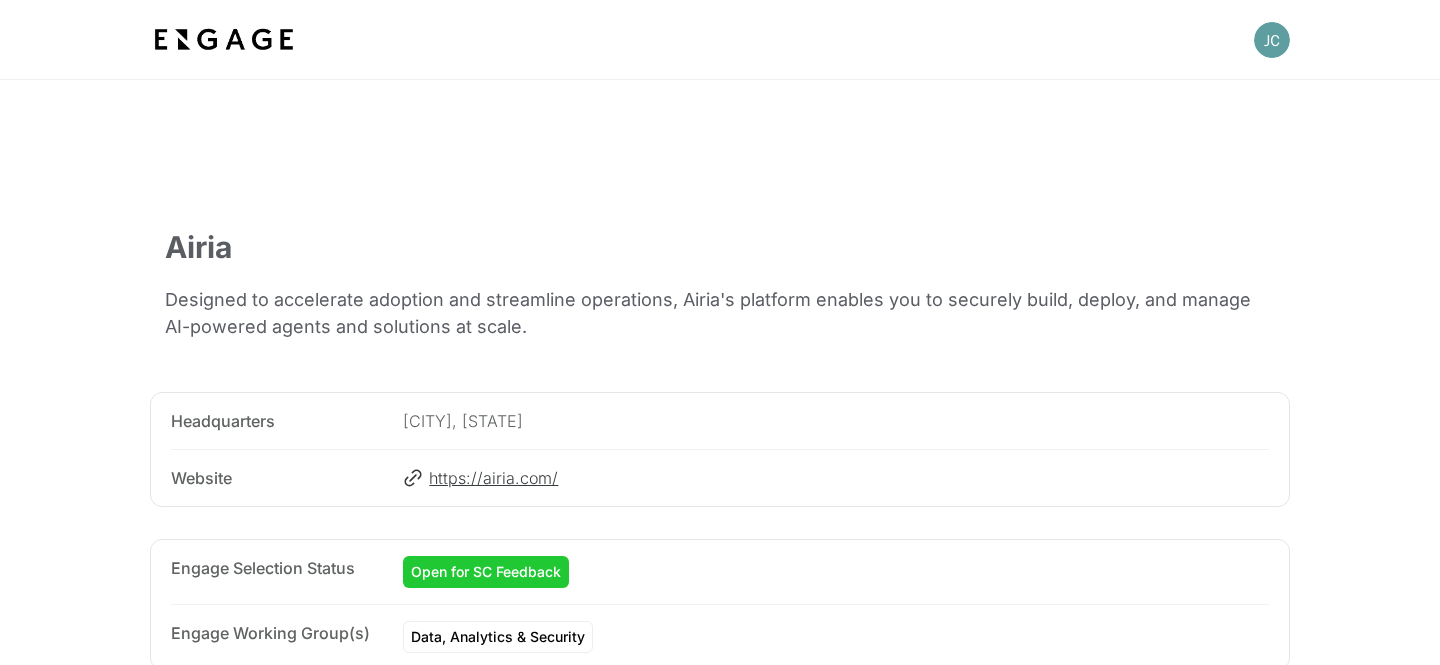 scroll, scrollTop: 0, scrollLeft: 0, axis: both 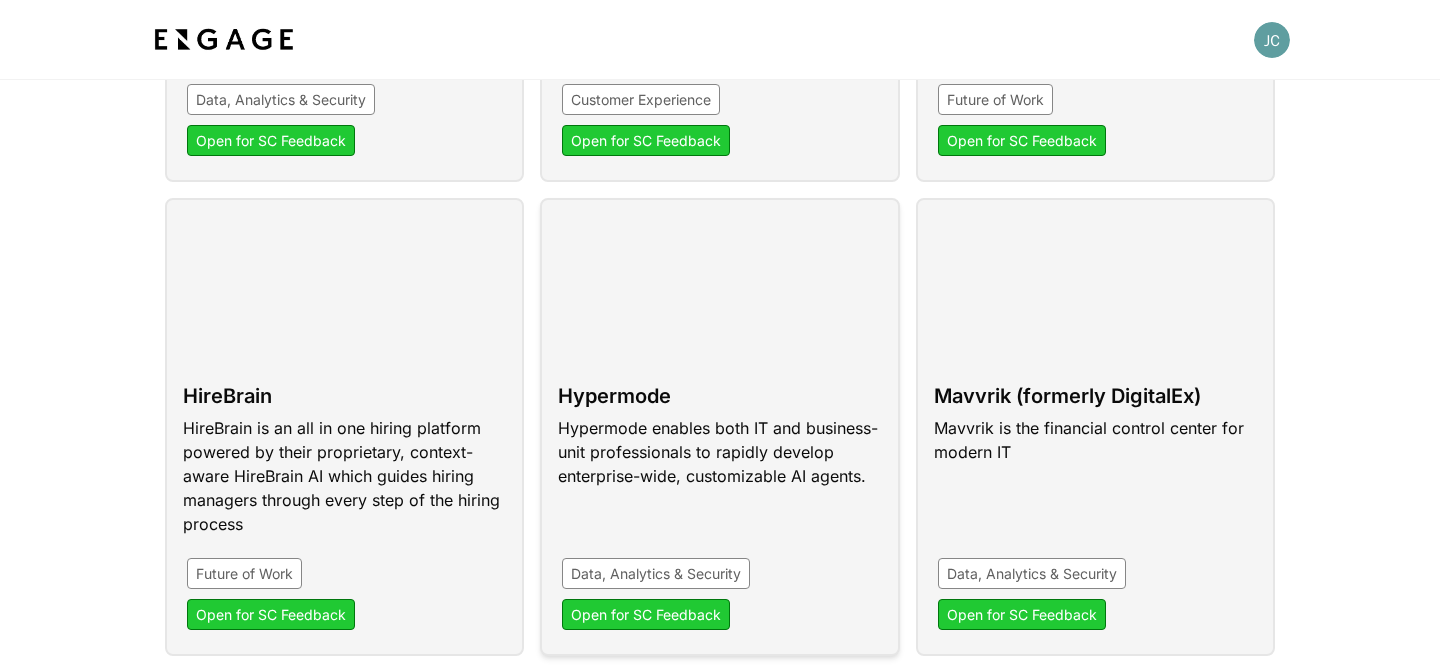 click at bounding box center (719, 427) 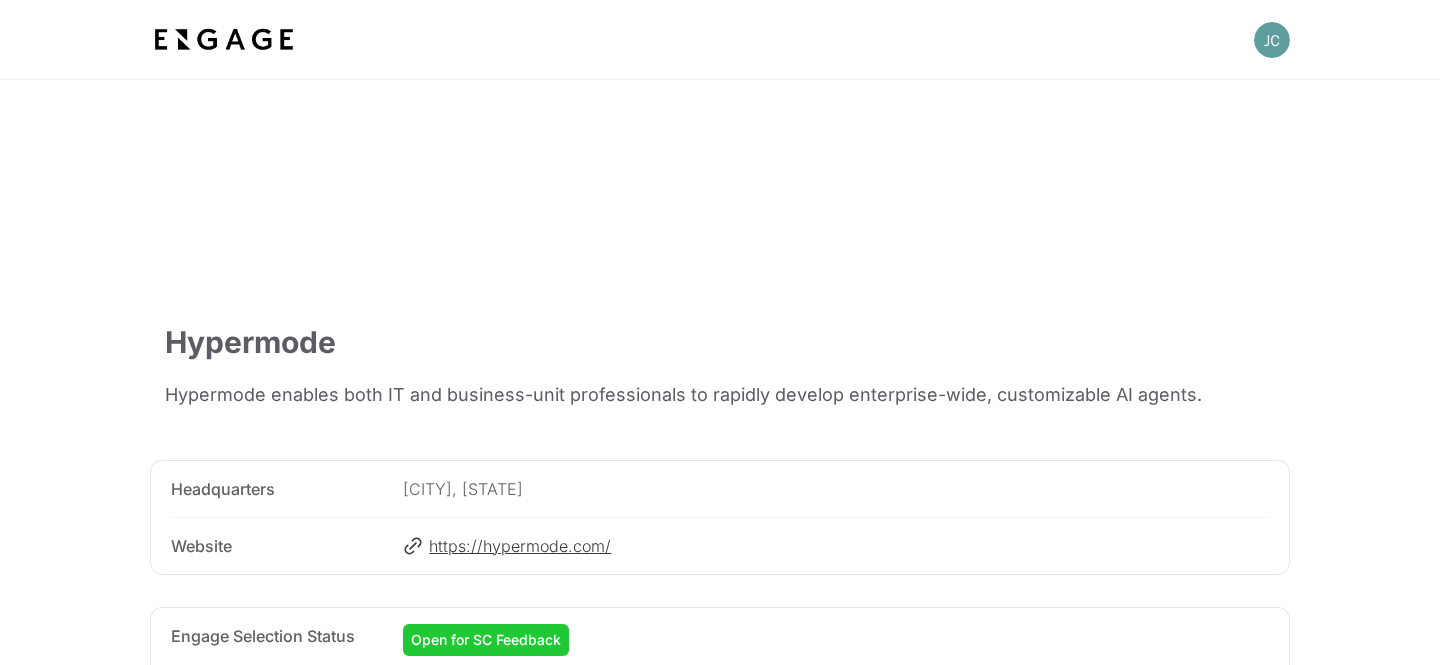 scroll, scrollTop: 30, scrollLeft: 0, axis: vertical 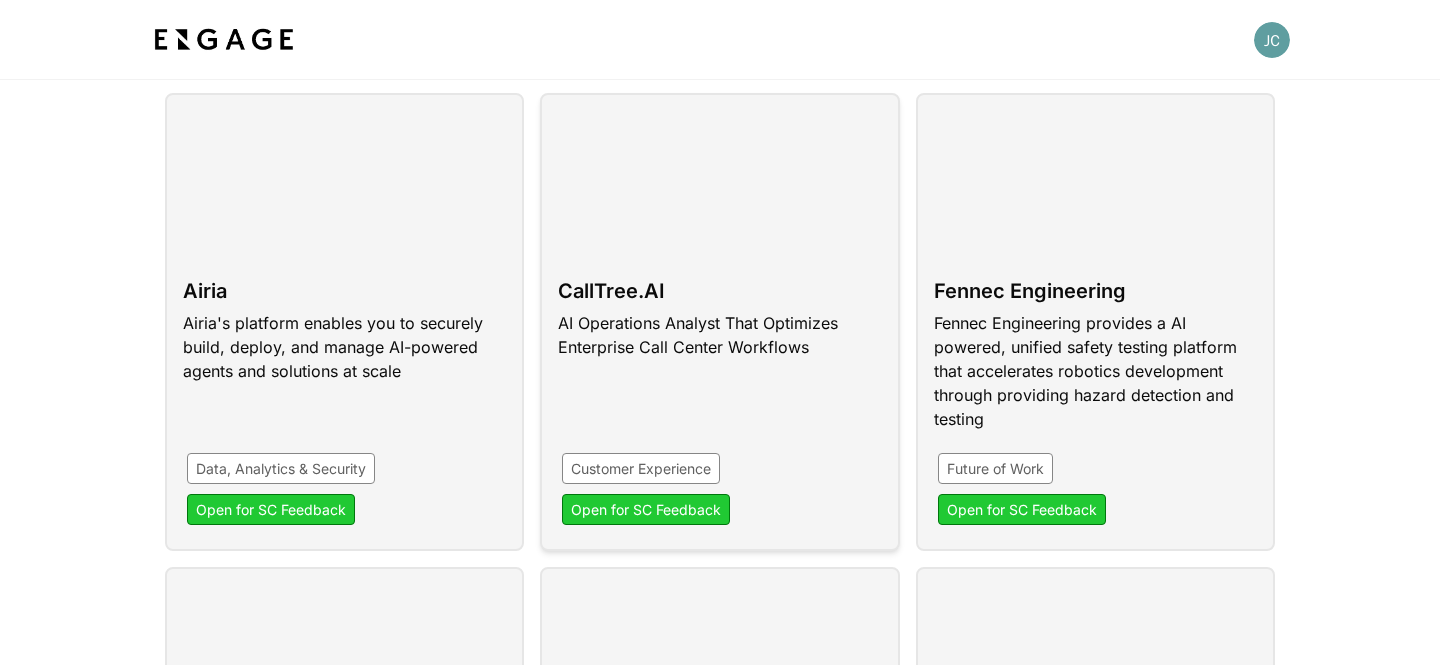 click at bounding box center (719, 322) 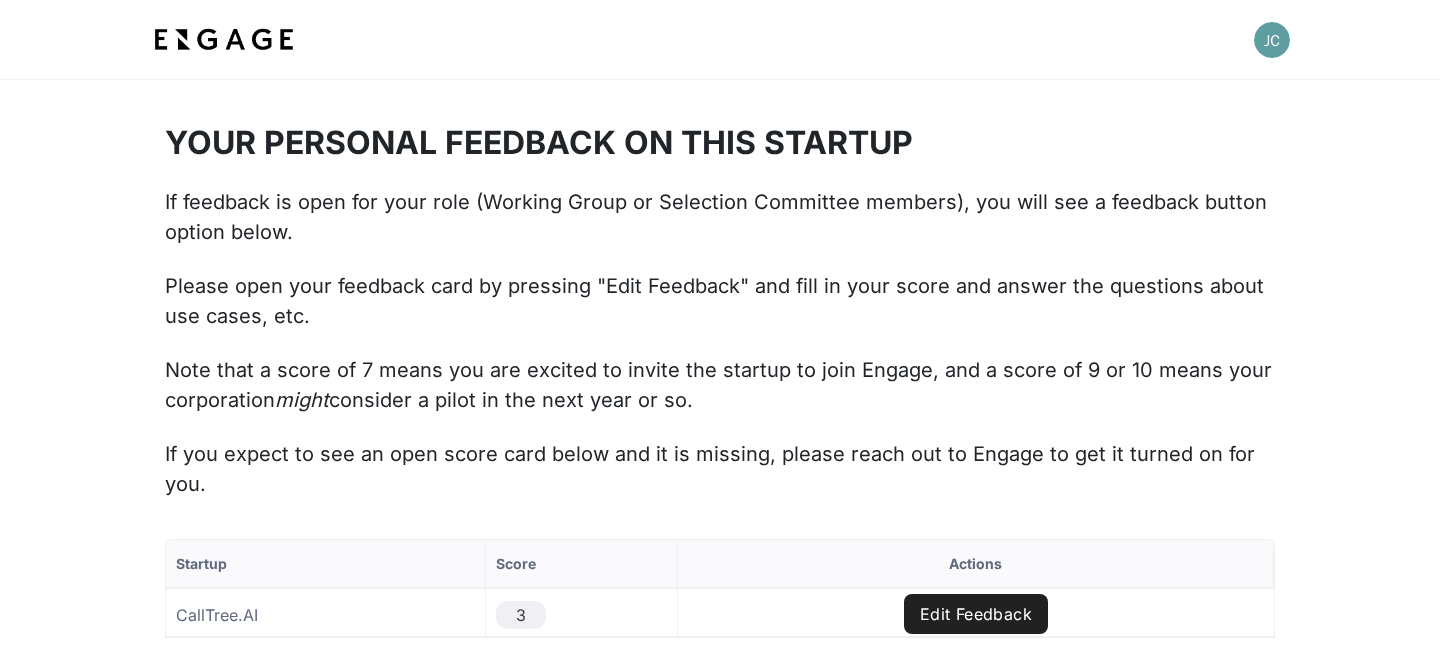 scroll, scrollTop: 1805, scrollLeft: 0, axis: vertical 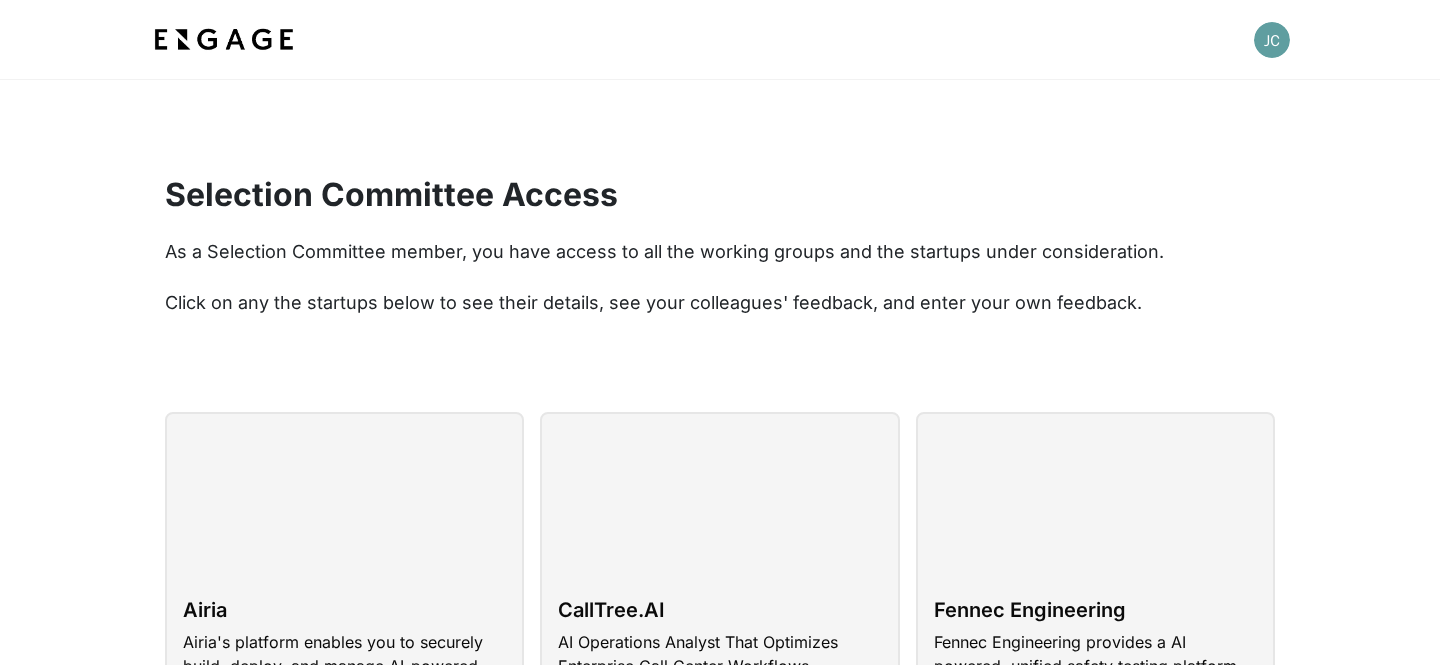 click at bounding box center (720, 39) 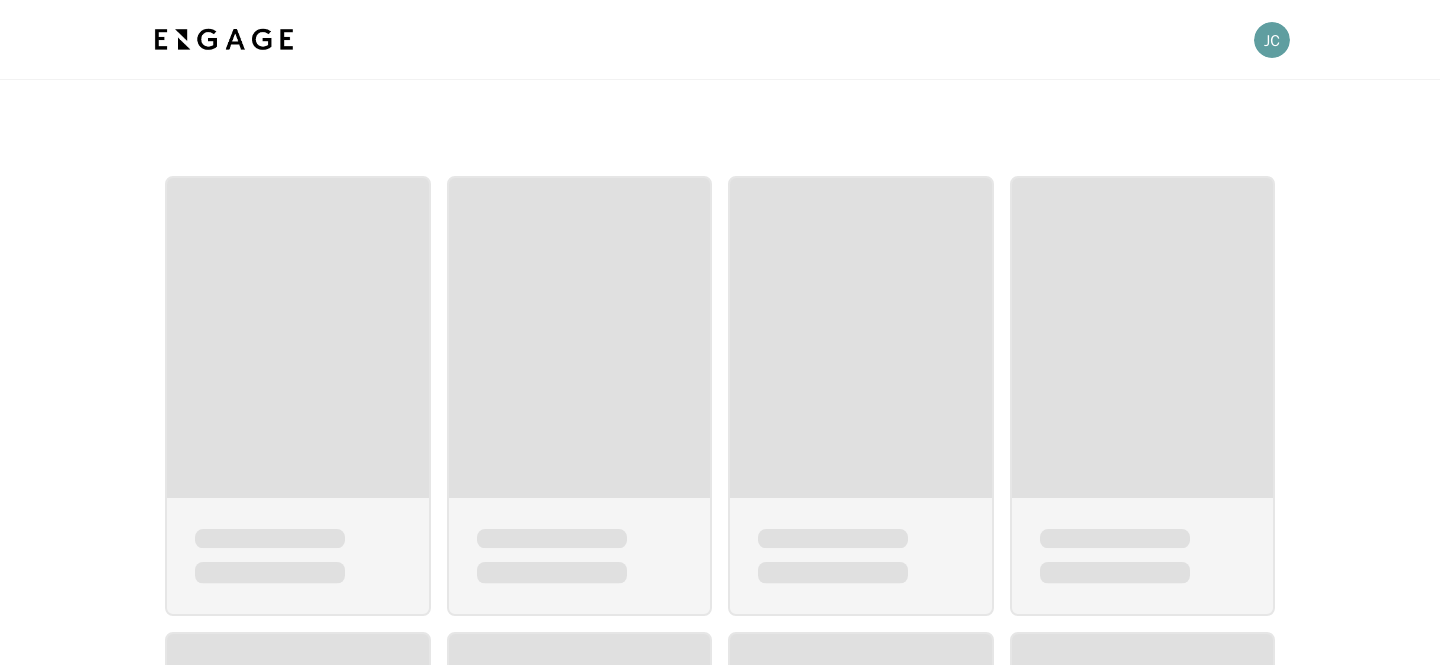 scroll, scrollTop: 0, scrollLeft: 0, axis: both 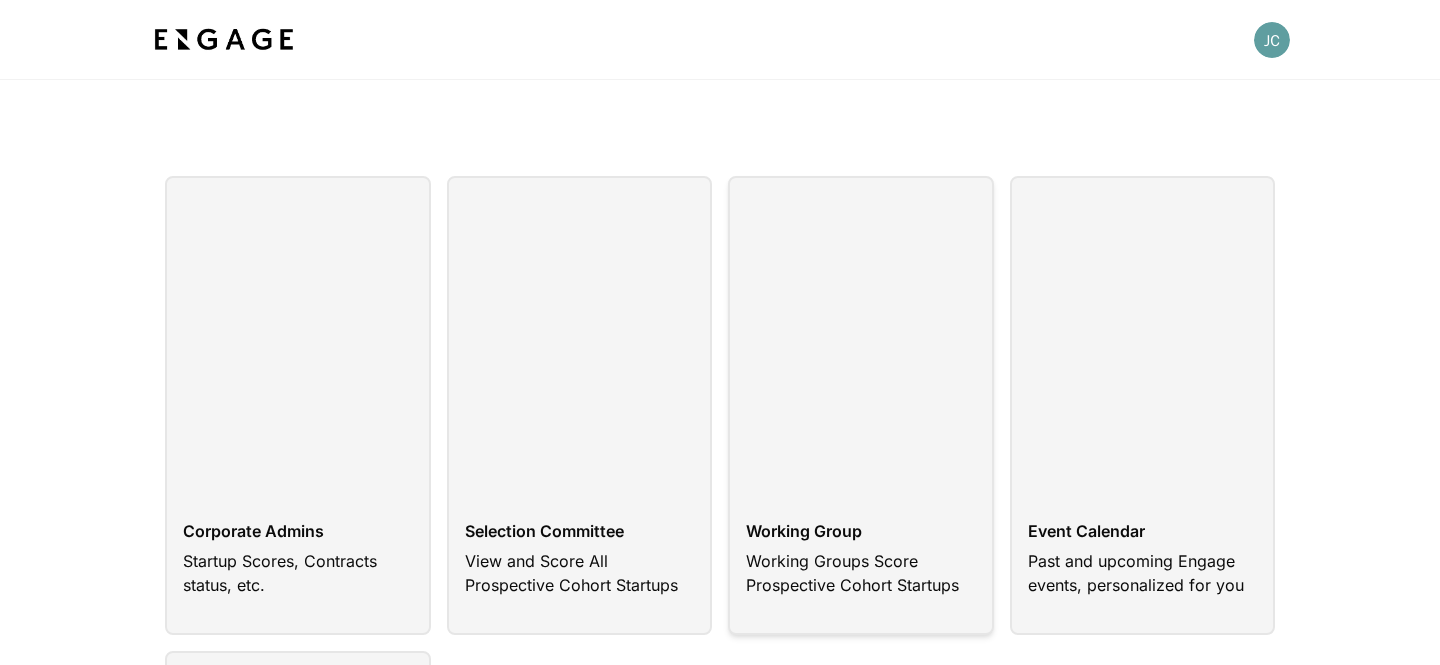 click at bounding box center (861, 405) 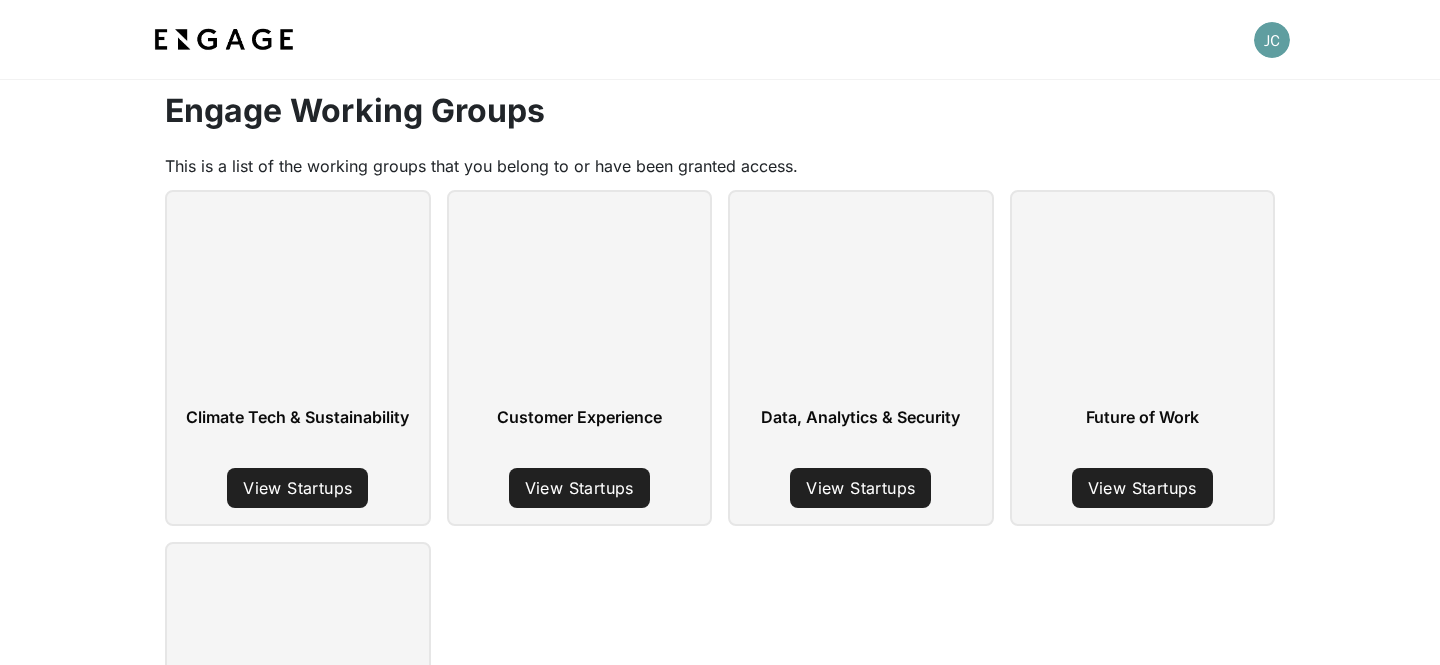 scroll, scrollTop: 101, scrollLeft: 0, axis: vertical 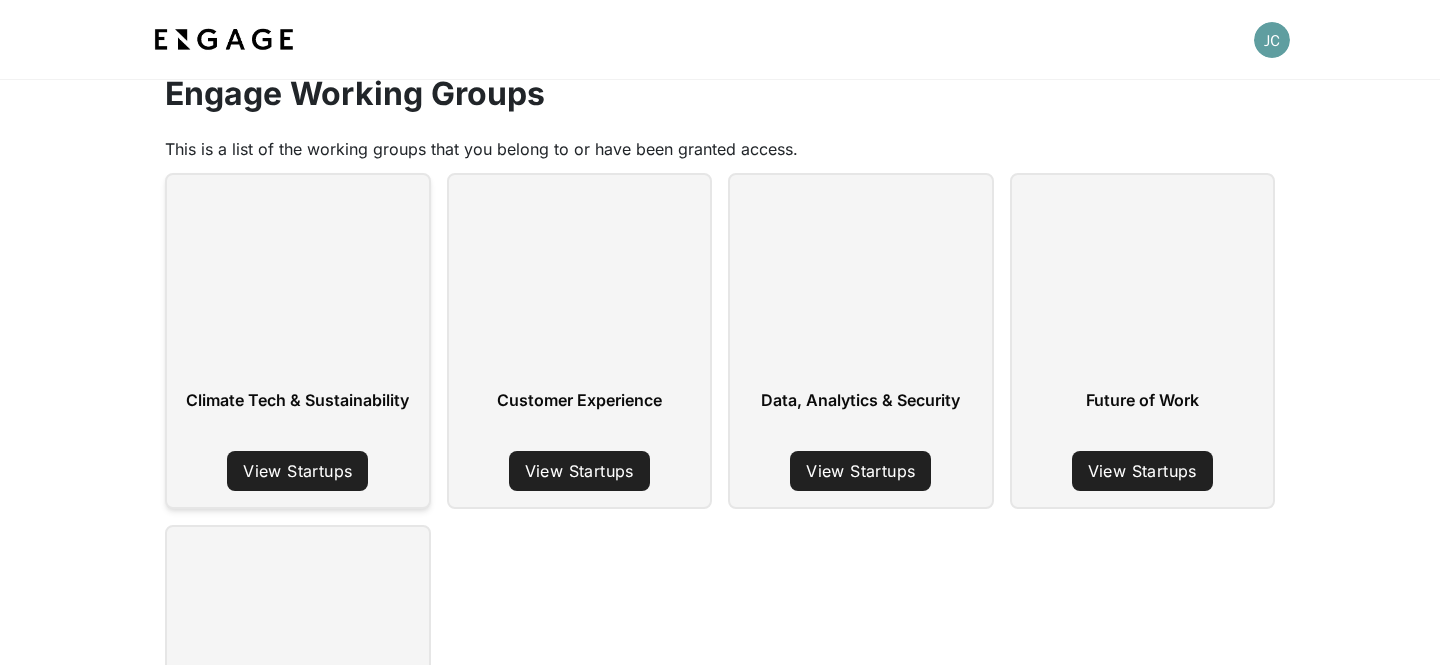 click on "View Startups" at bounding box center (297, 471) 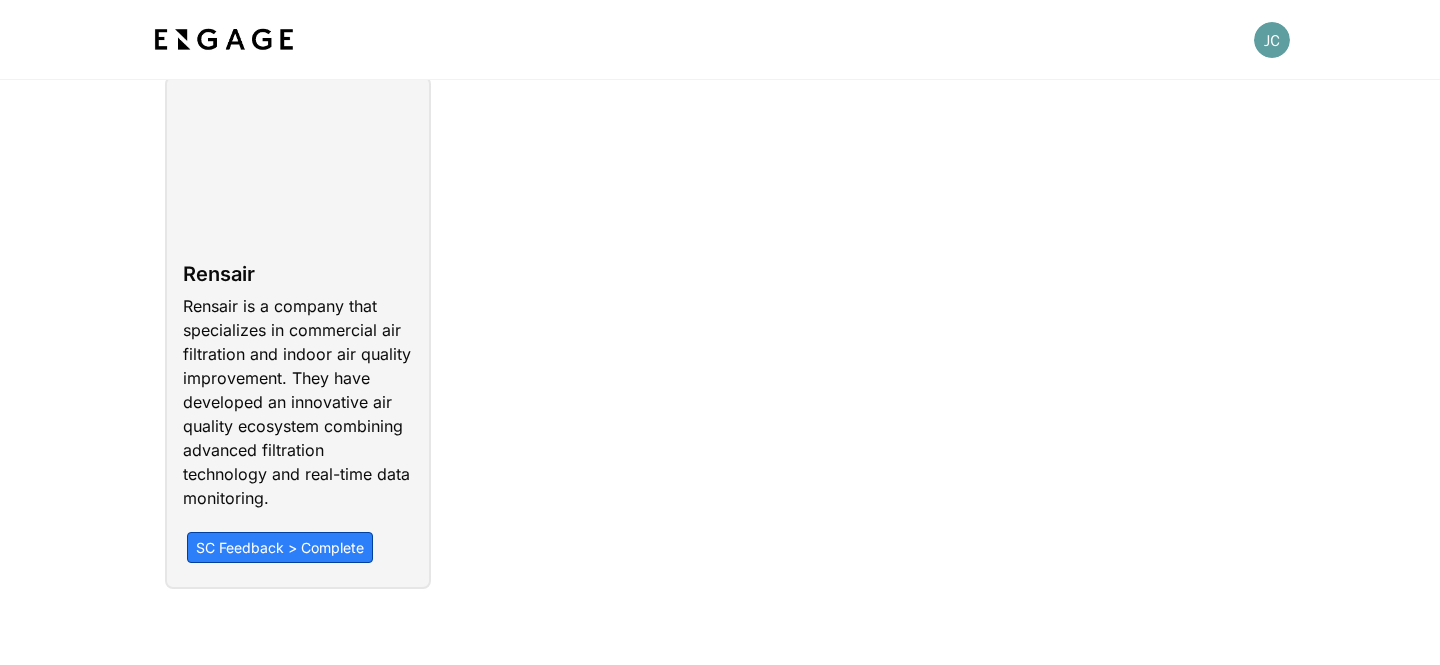 scroll, scrollTop: 238, scrollLeft: 0, axis: vertical 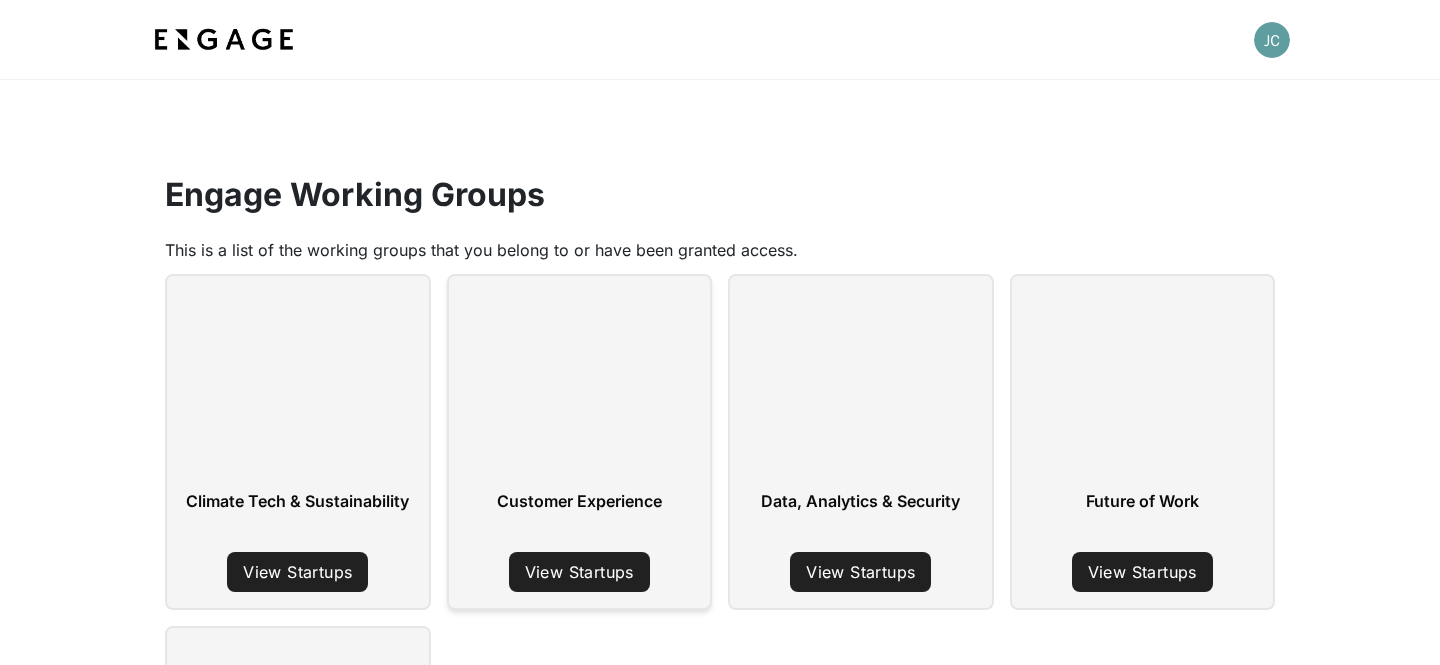 click on "View Startups" at bounding box center [579, 572] 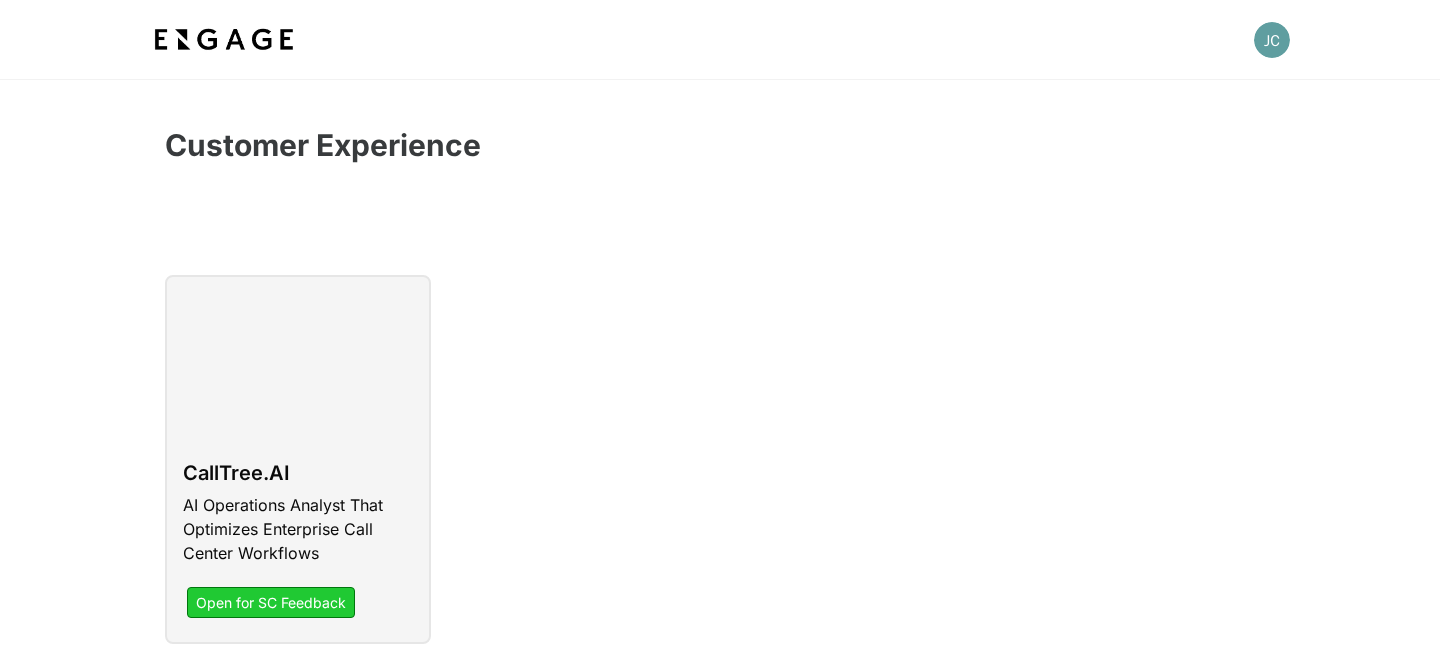 scroll, scrollTop: 37, scrollLeft: 0, axis: vertical 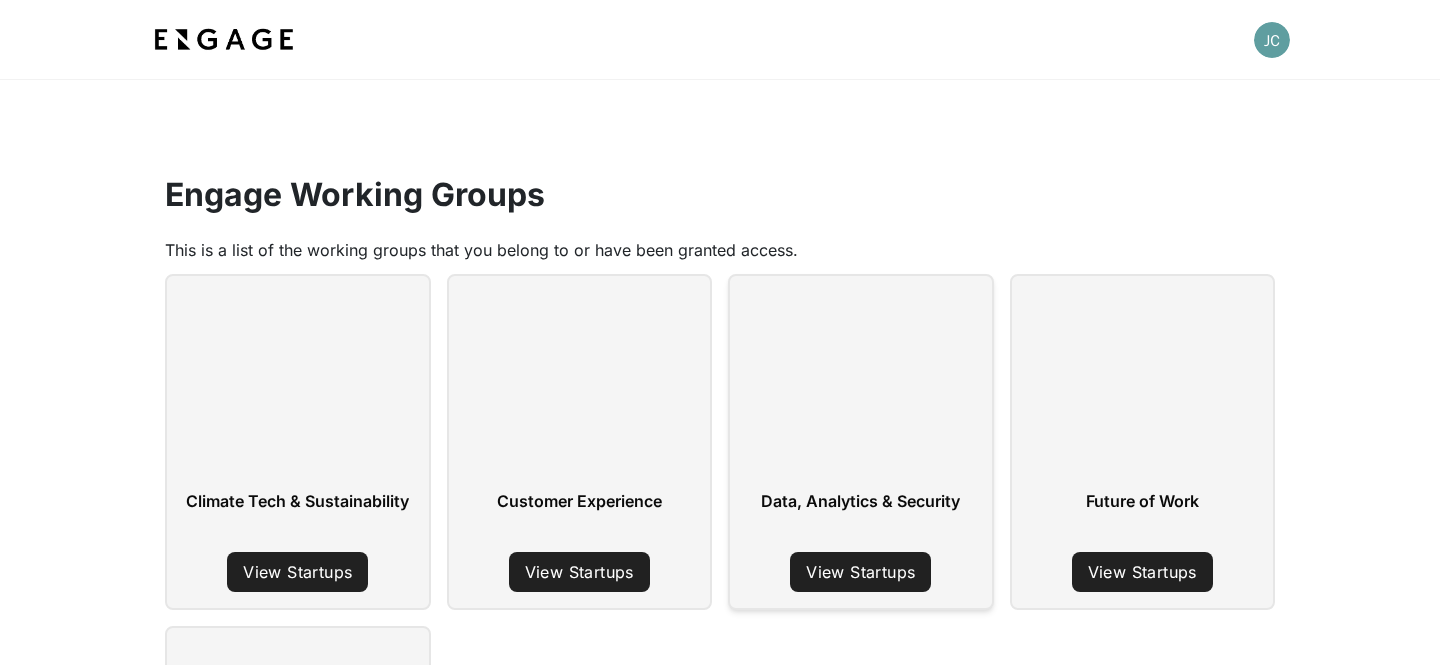 click on "View Startups" at bounding box center [860, 572] 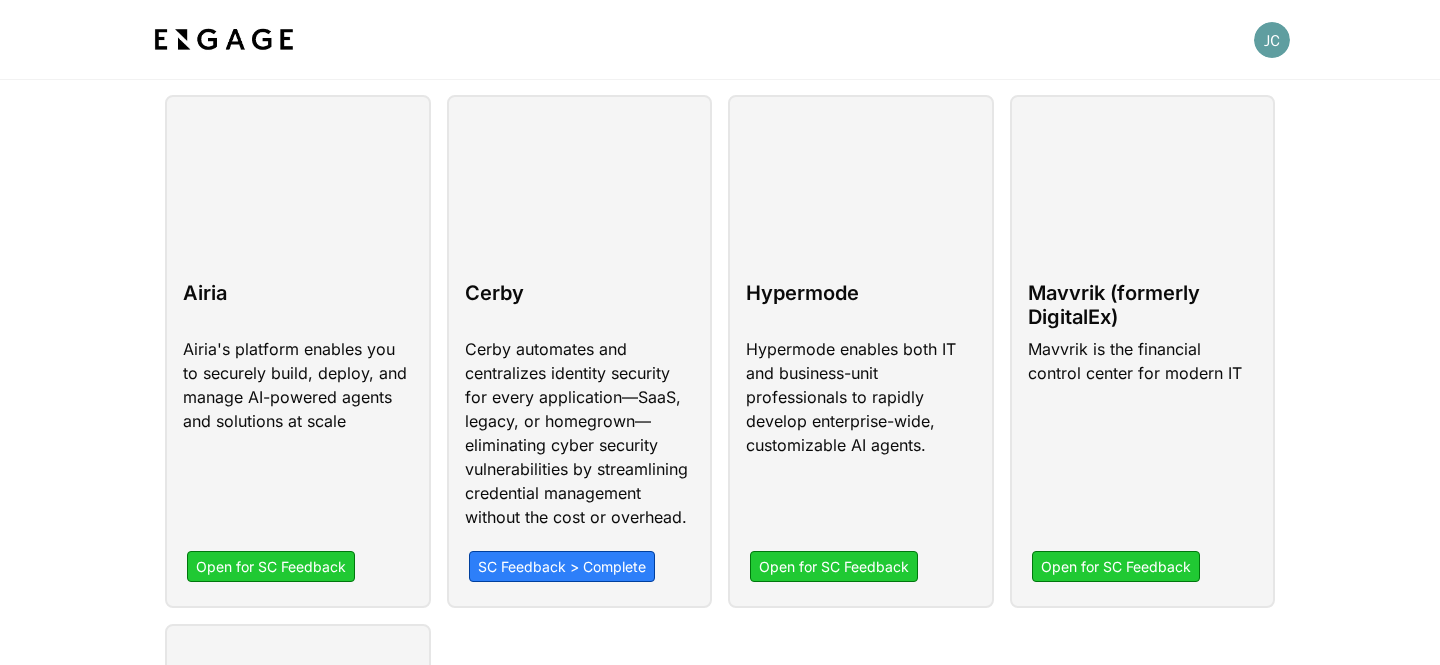 scroll, scrollTop: 0, scrollLeft: 0, axis: both 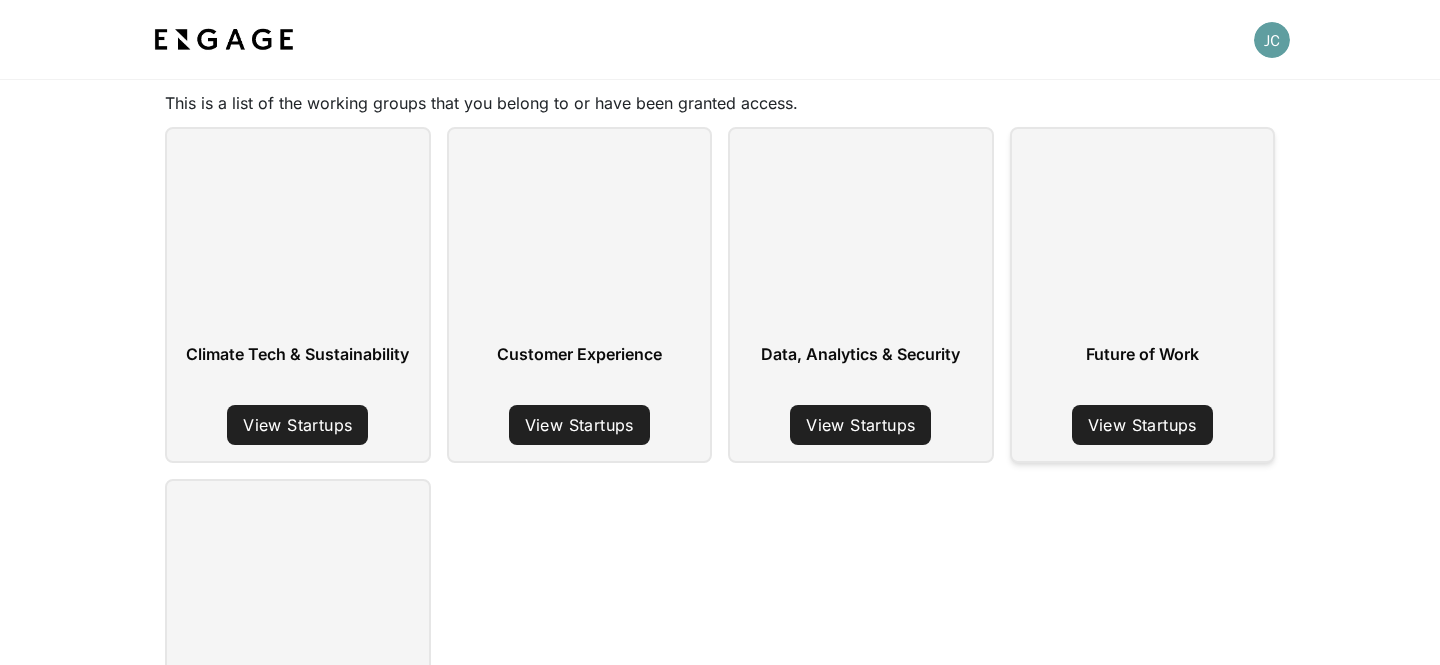 click on "View Startups" at bounding box center (1142, 425) 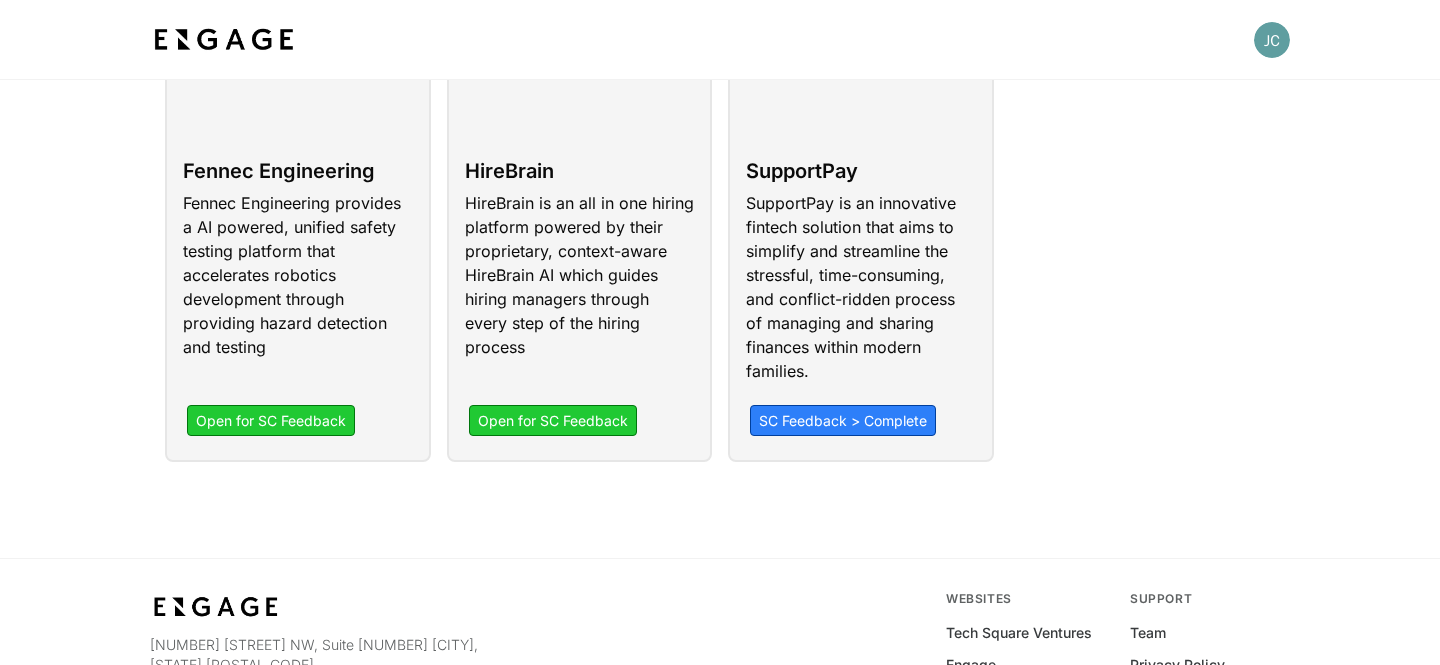 scroll, scrollTop: 0, scrollLeft: 0, axis: both 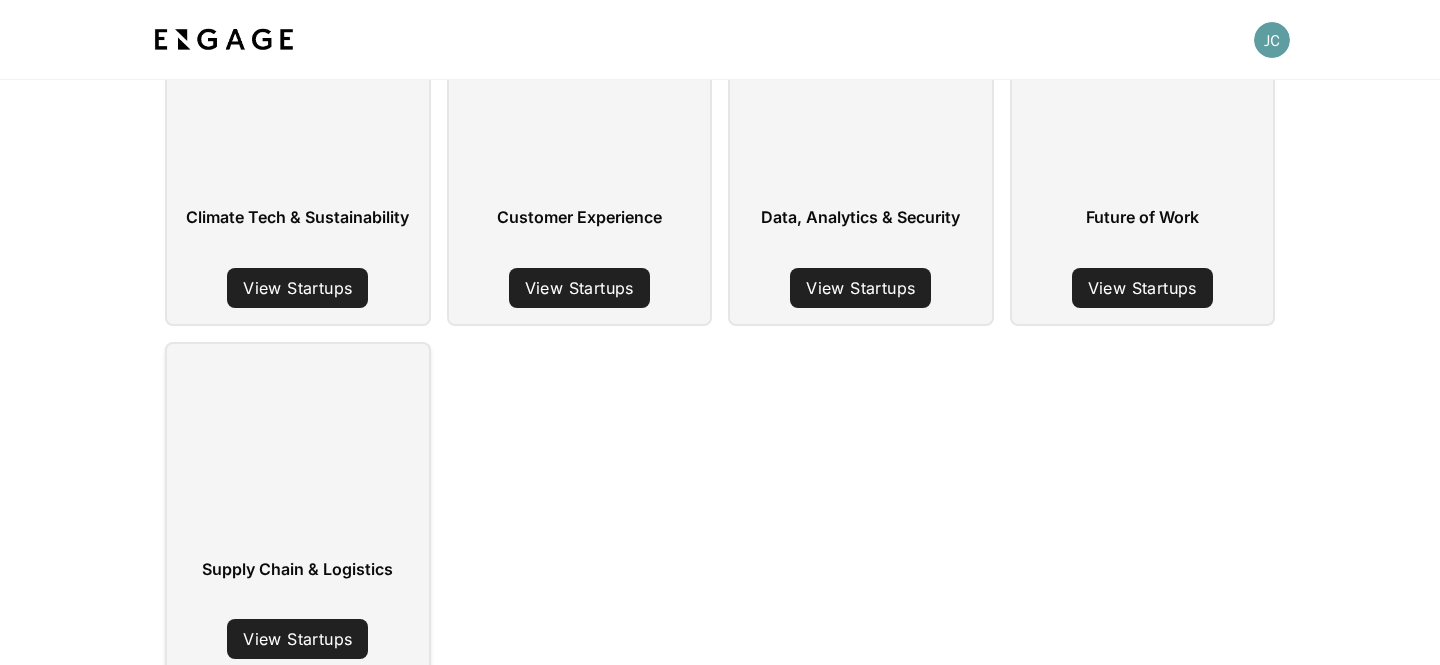 click on "View Startups" at bounding box center (297, 639) 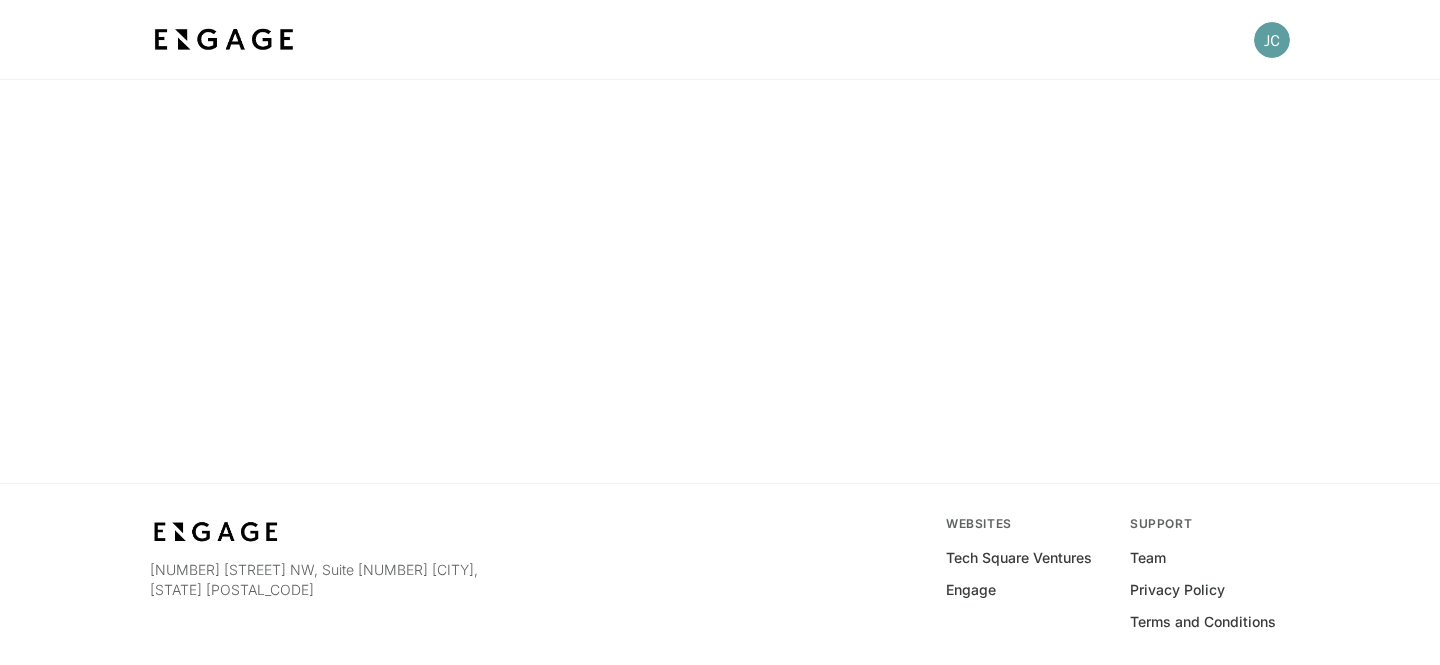 scroll, scrollTop: 0, scrollLeft: 0, axis: both 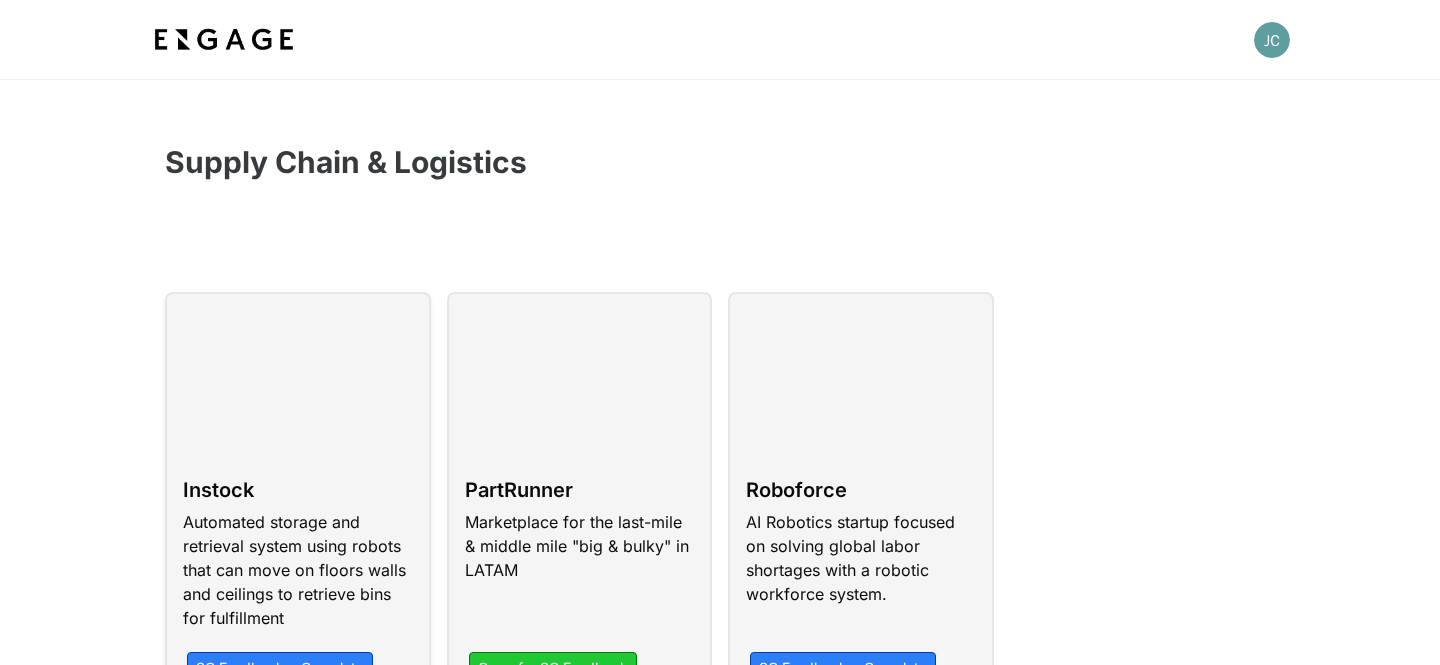 click at bounding box center (298, 500) 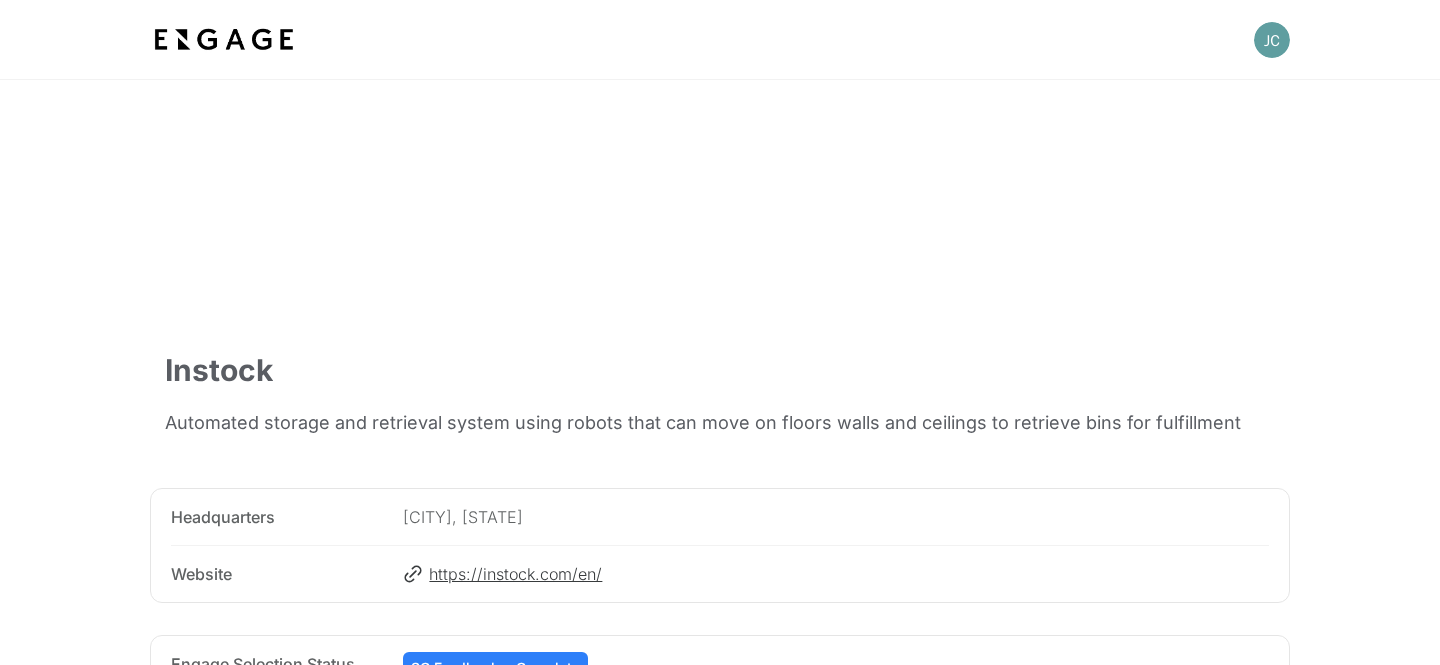 scroll, scrollTop: 10, scrollLeft: 0, axis: vertical 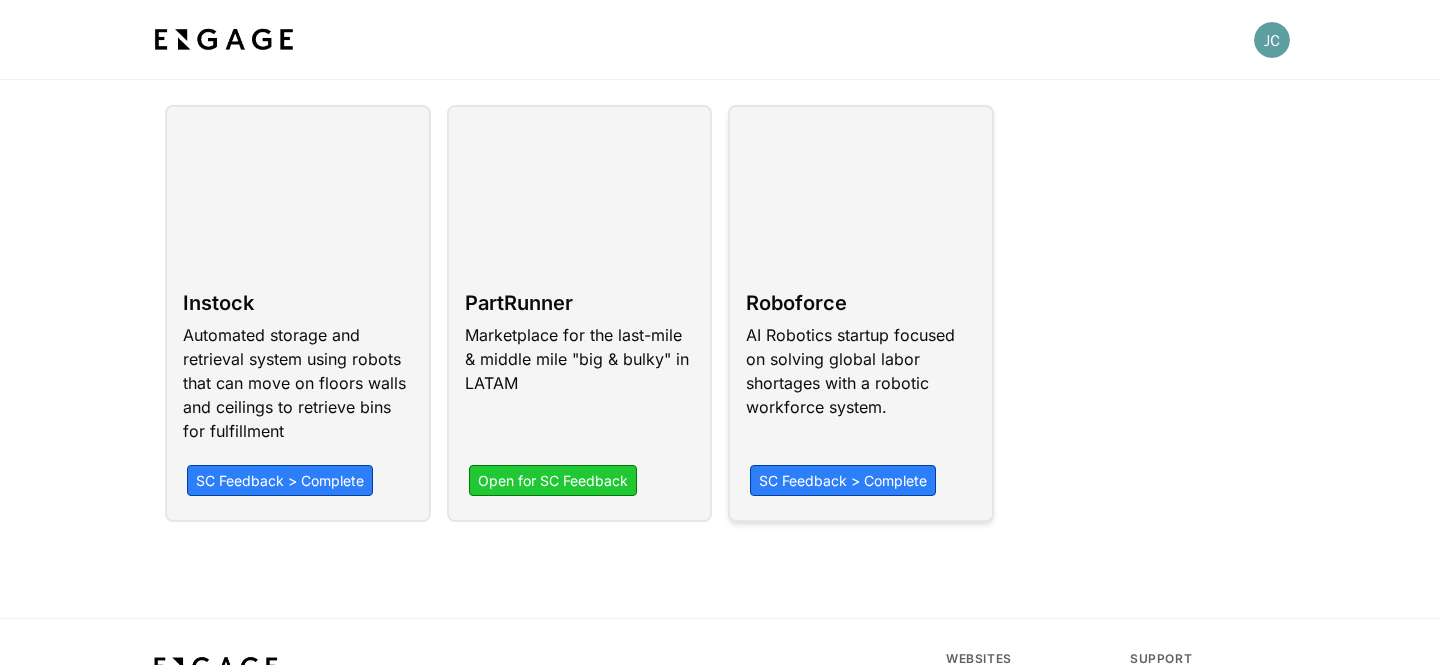 click at bounding box center (861, 313) 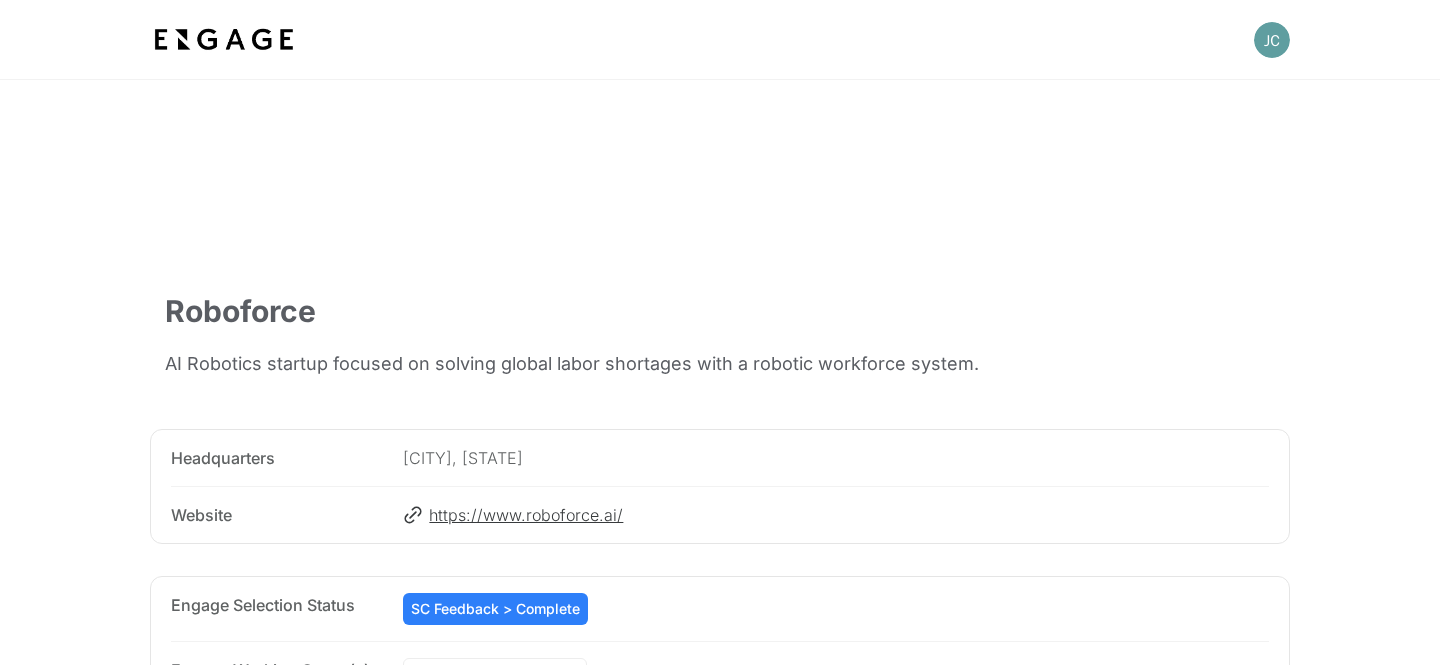 scroll, scrollTop: 0, scrollLeft: 0, axis: both 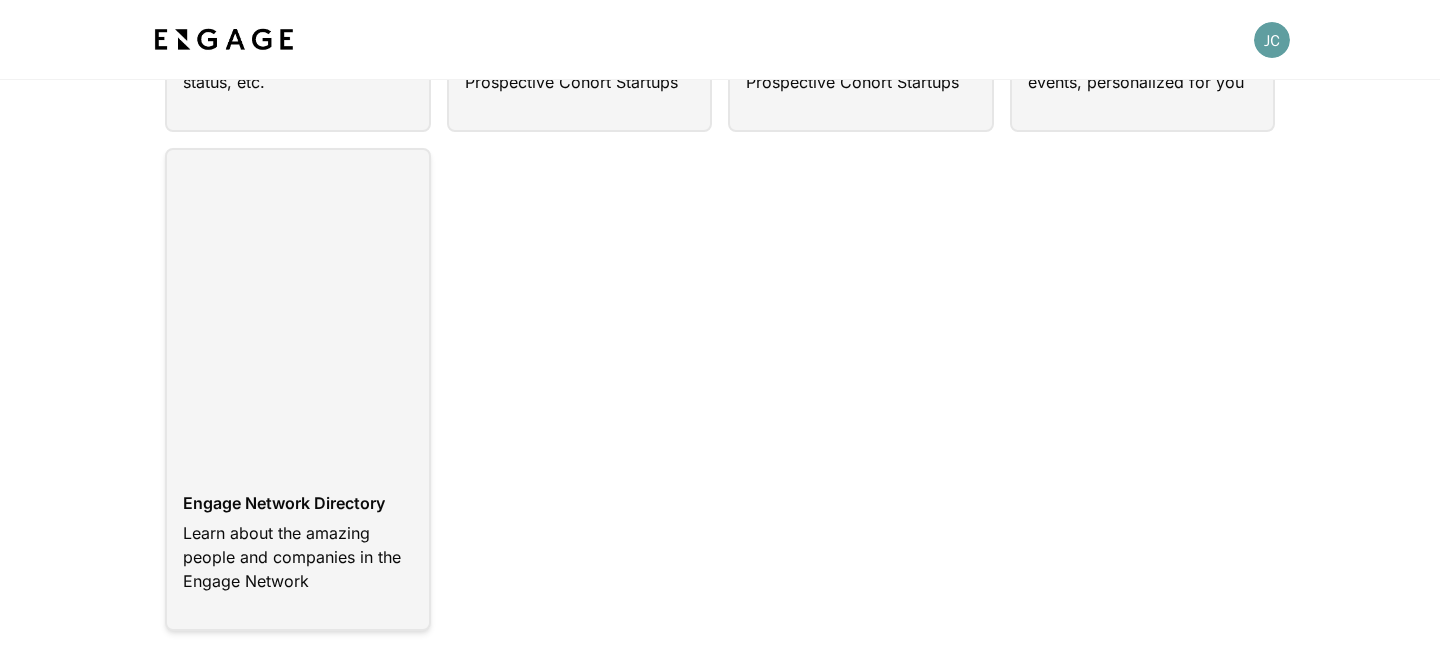 click at bounding box center (298, 389) 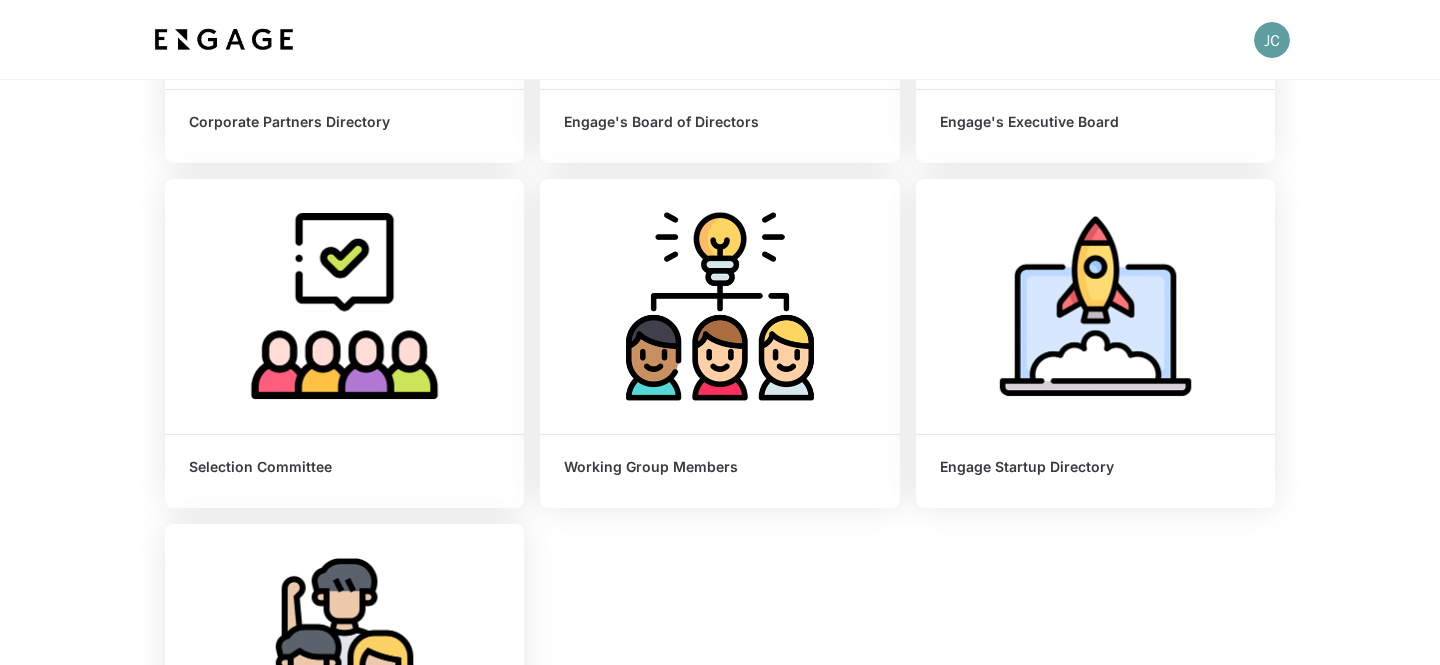 scroll, scrollTop: 444, scrollLeft: 0, axis: vertical 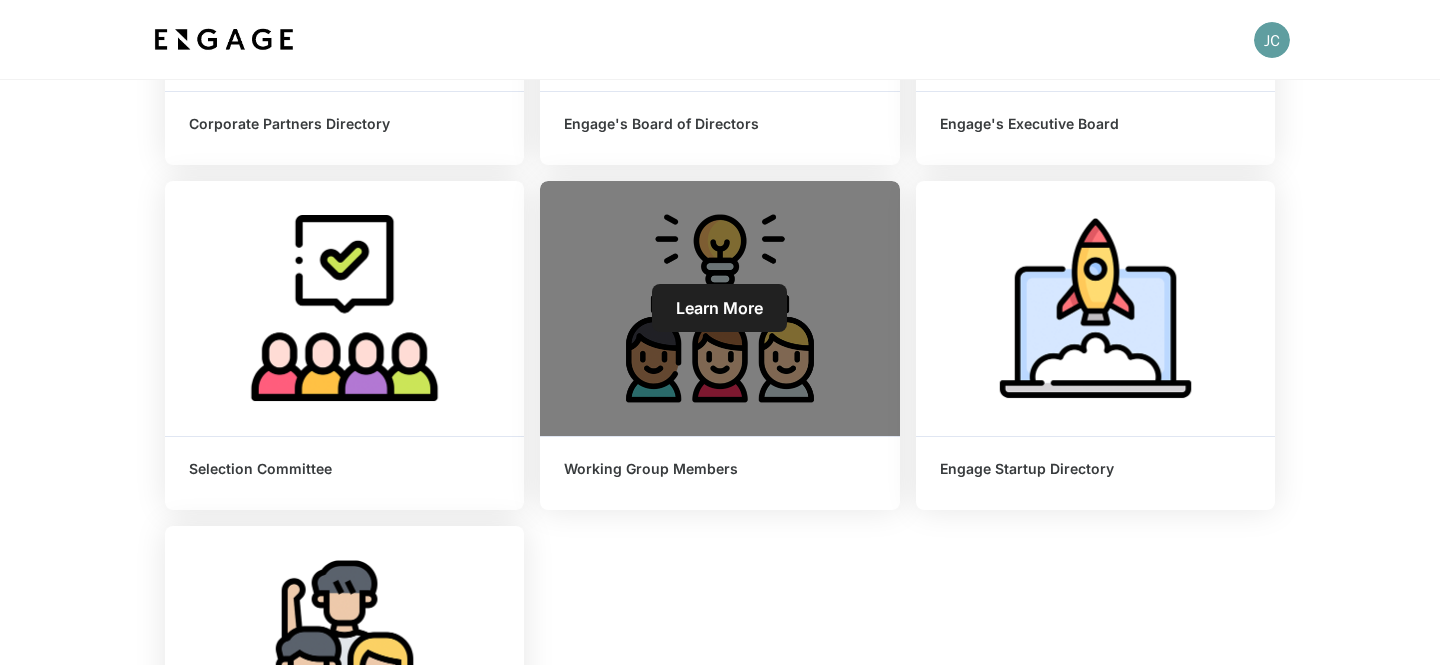 click on "Learn More" at bounding box center [719, 308] 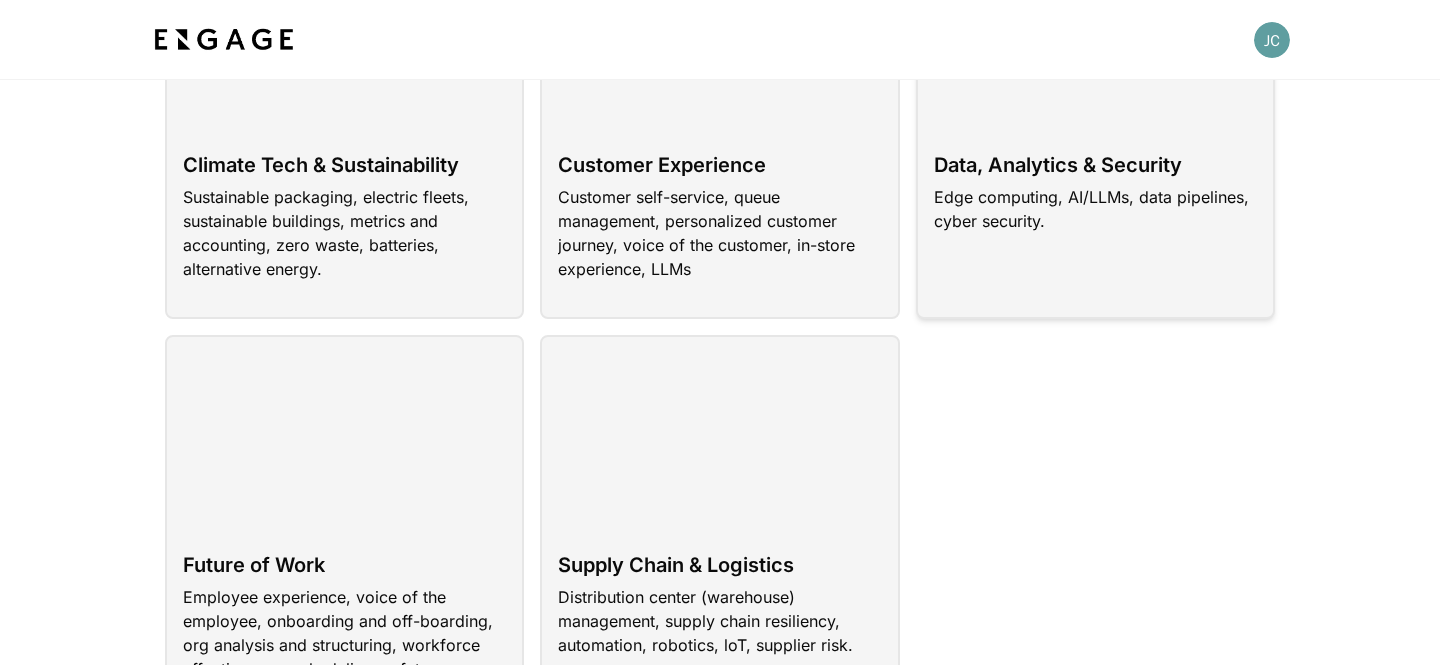 scroll, scrollTop: 373, scrollLeft: 0, axis: vertical 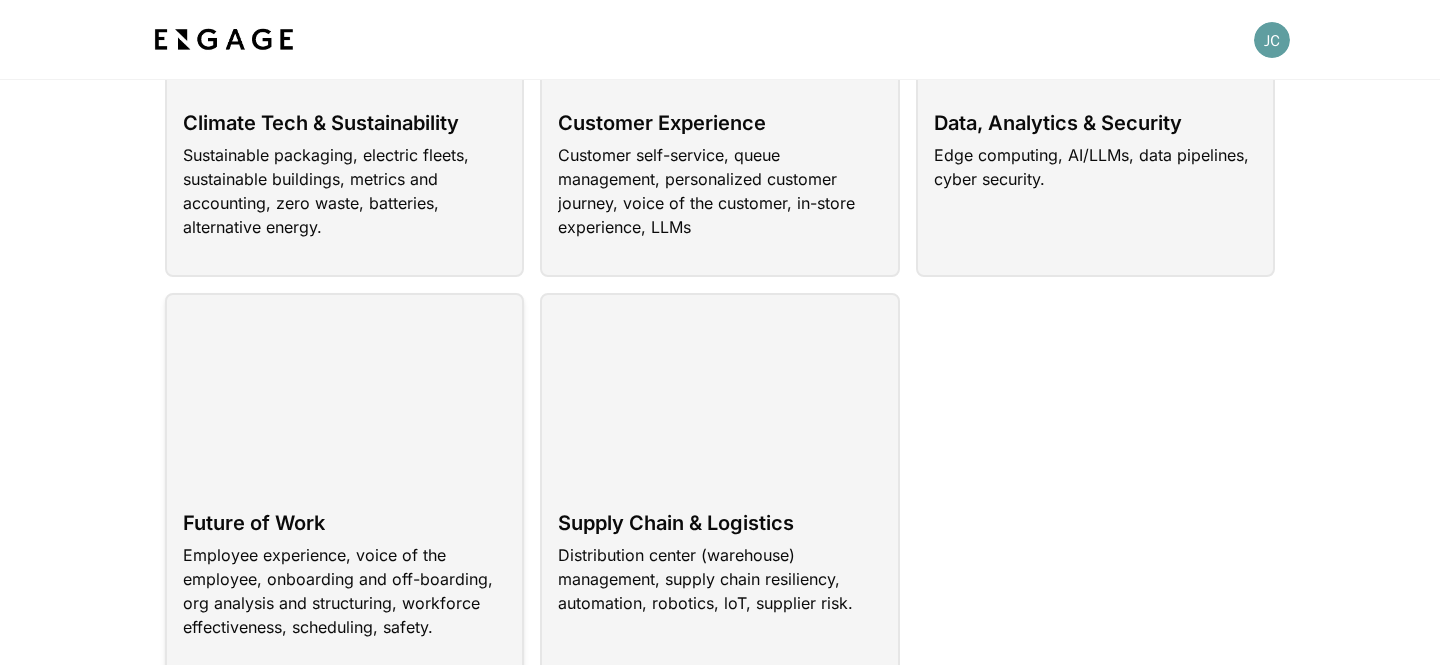 click at bounding box center (344, 485) 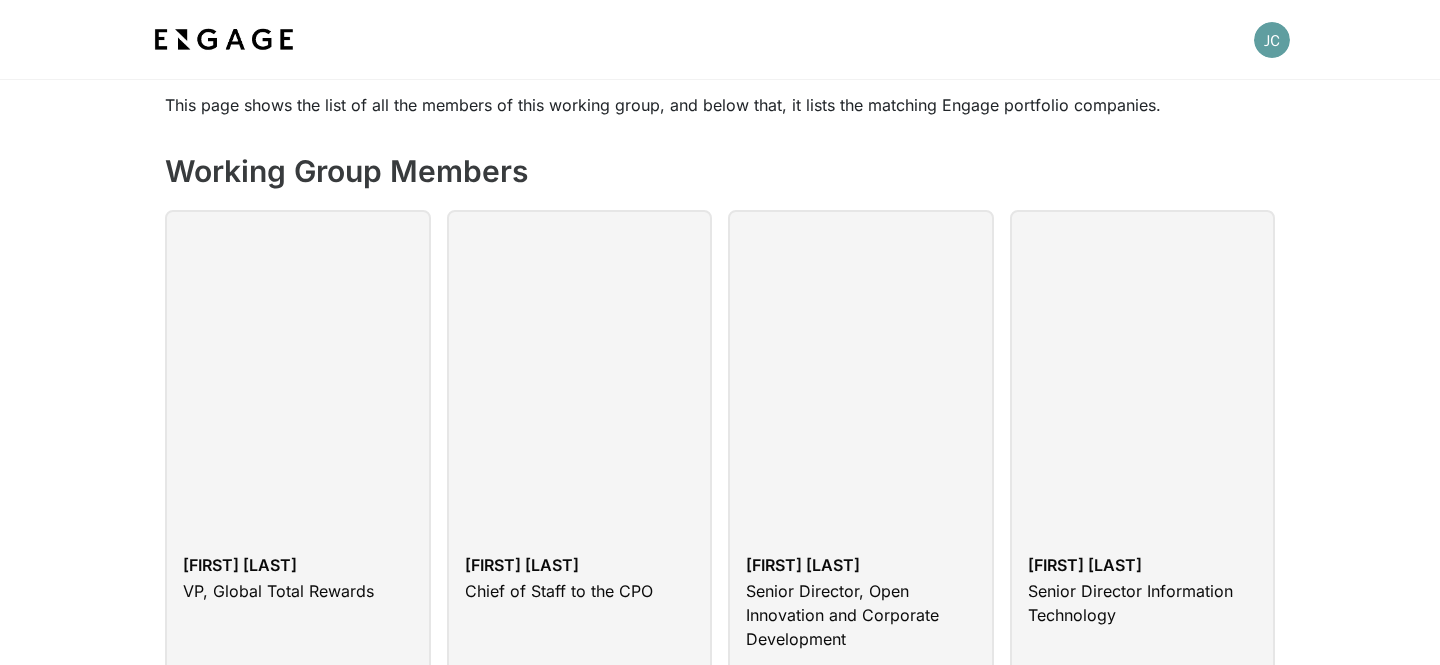 scroll, scrollTop: 0, scrollLeft: 0, axis: both 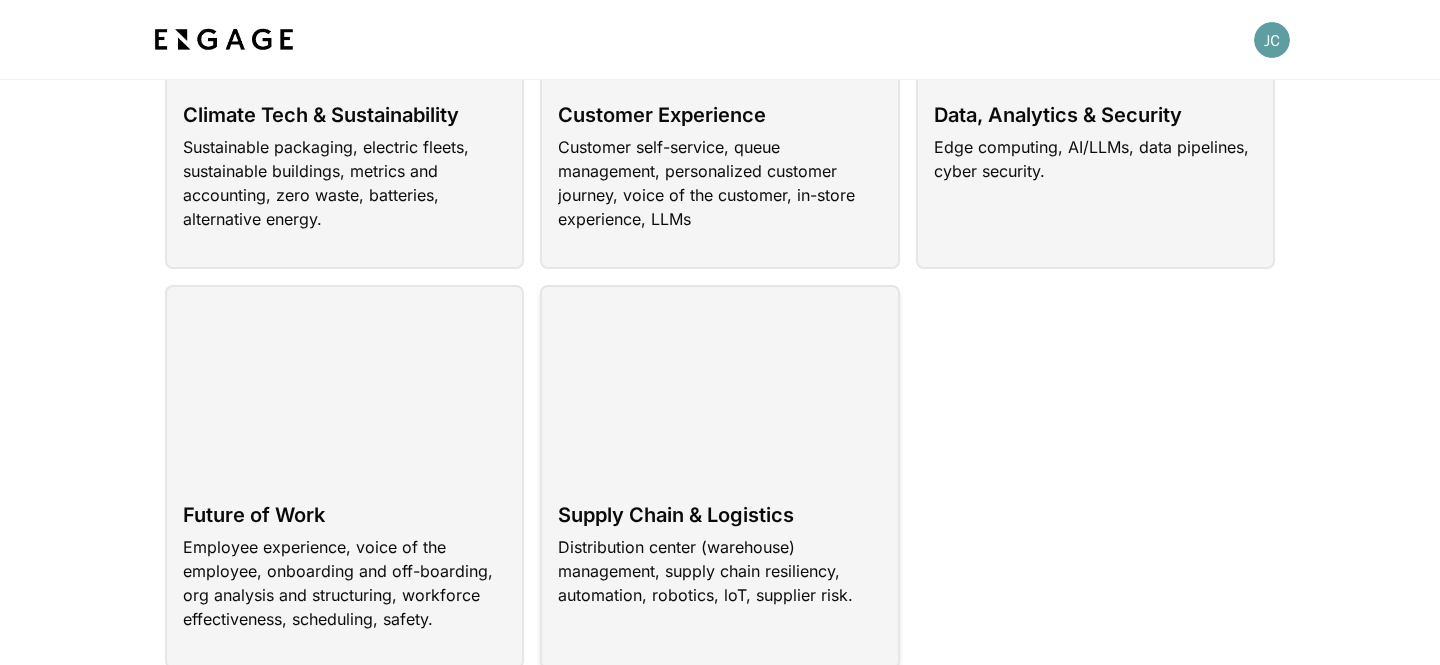 click at bounding box center (719, 477) 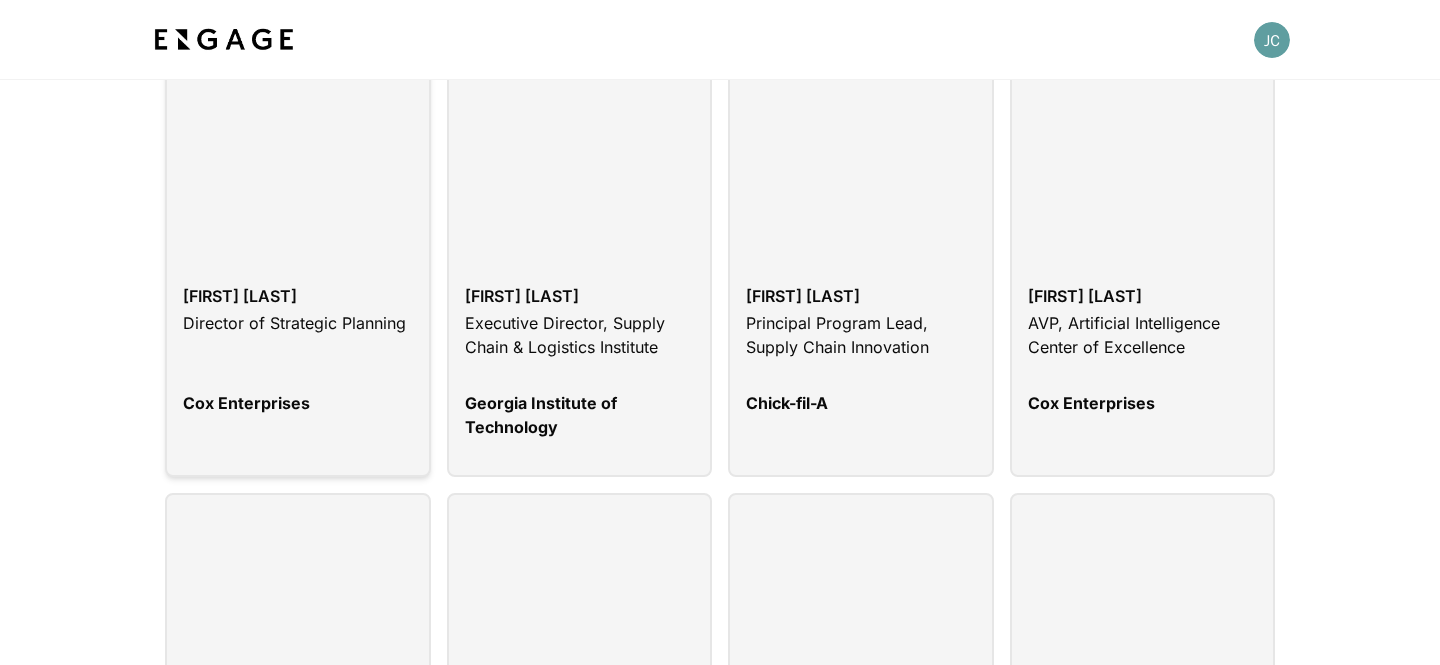 scroll, scrollTop: 860, scrollLeft: 0, axis: vertical 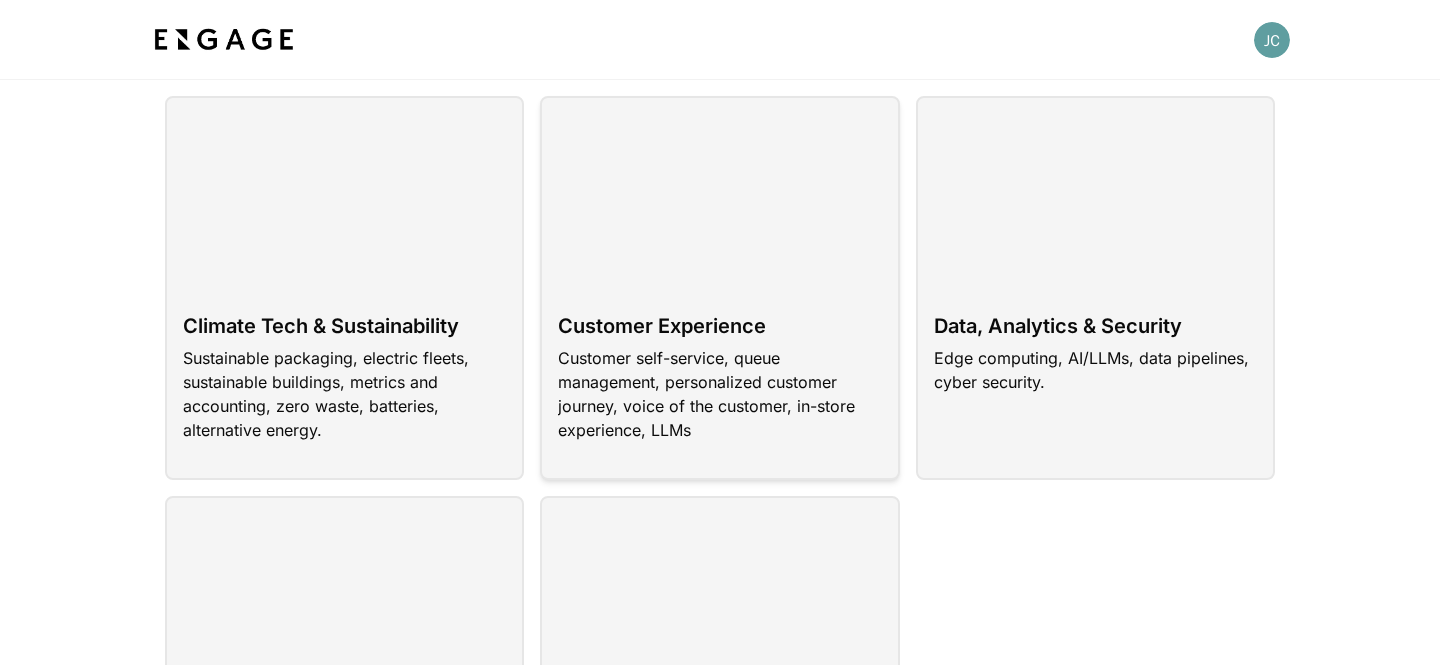 click at bounding box center [719, 288] 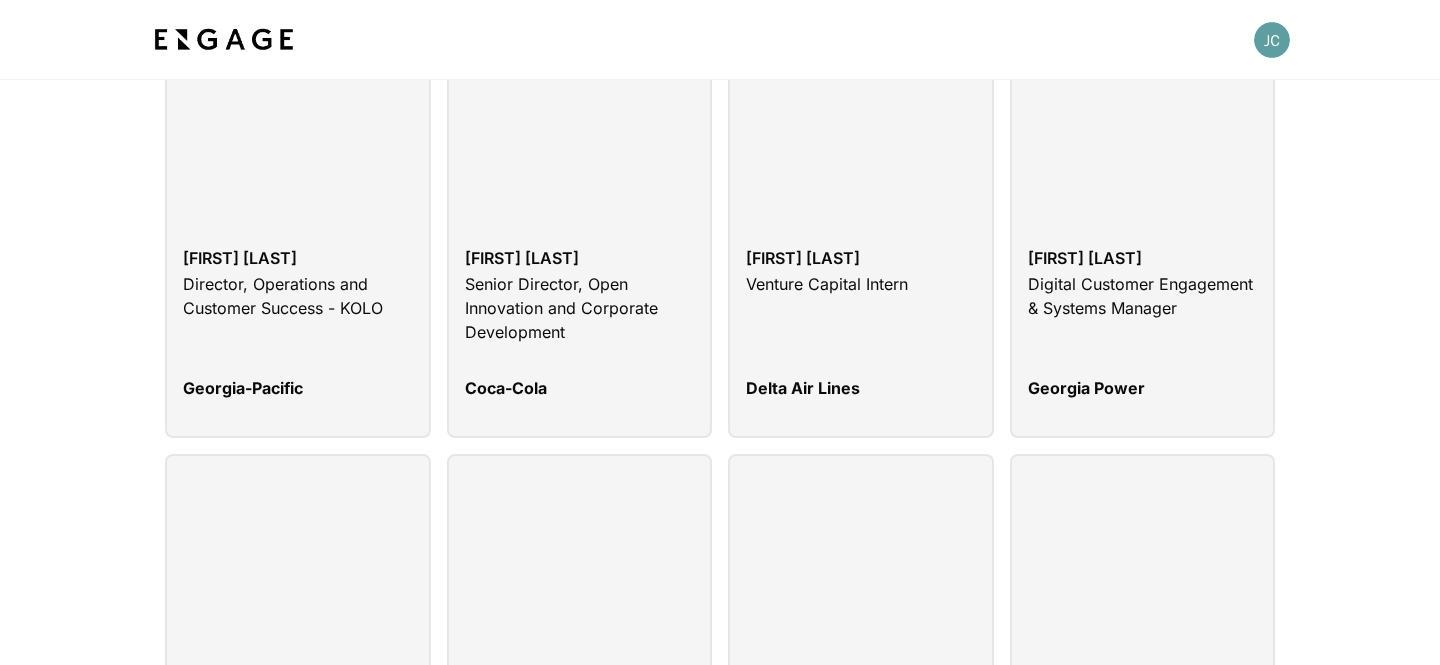 scroll, scrollTop: 0, scrollLeft: 0, axis: both 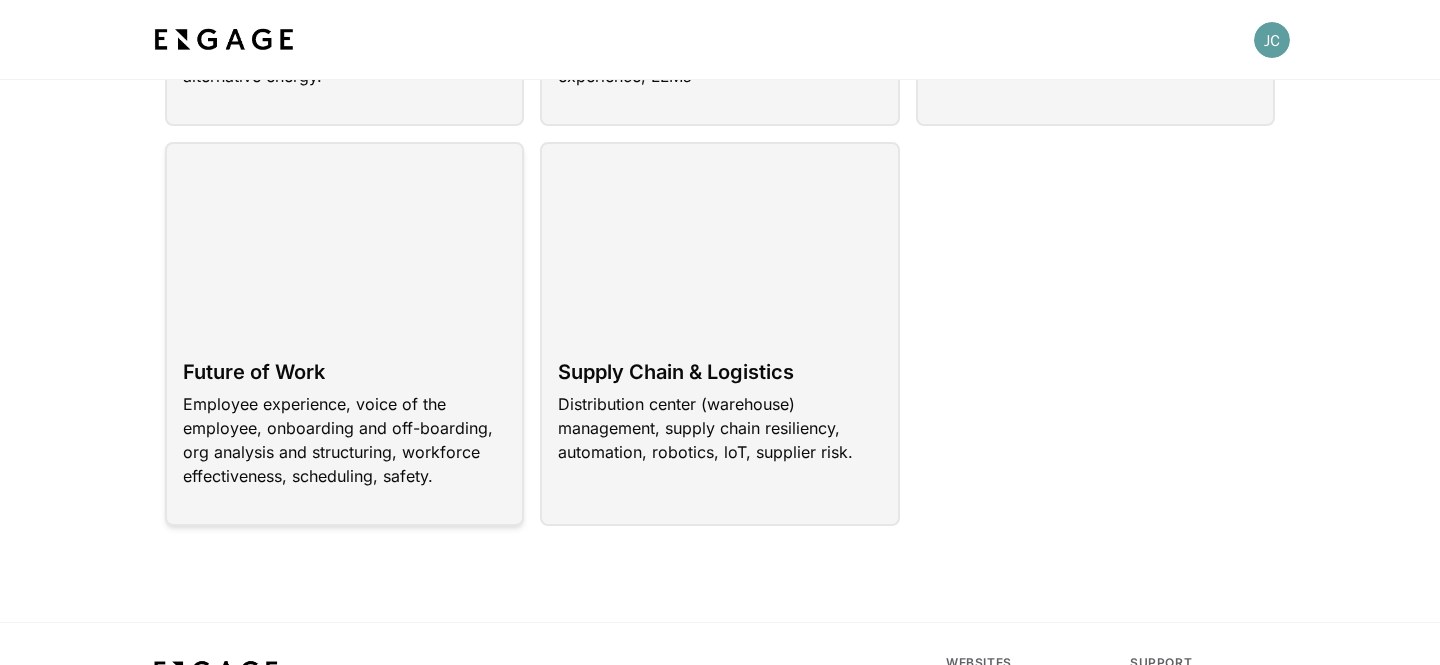 click at bounding box center [344, 334] 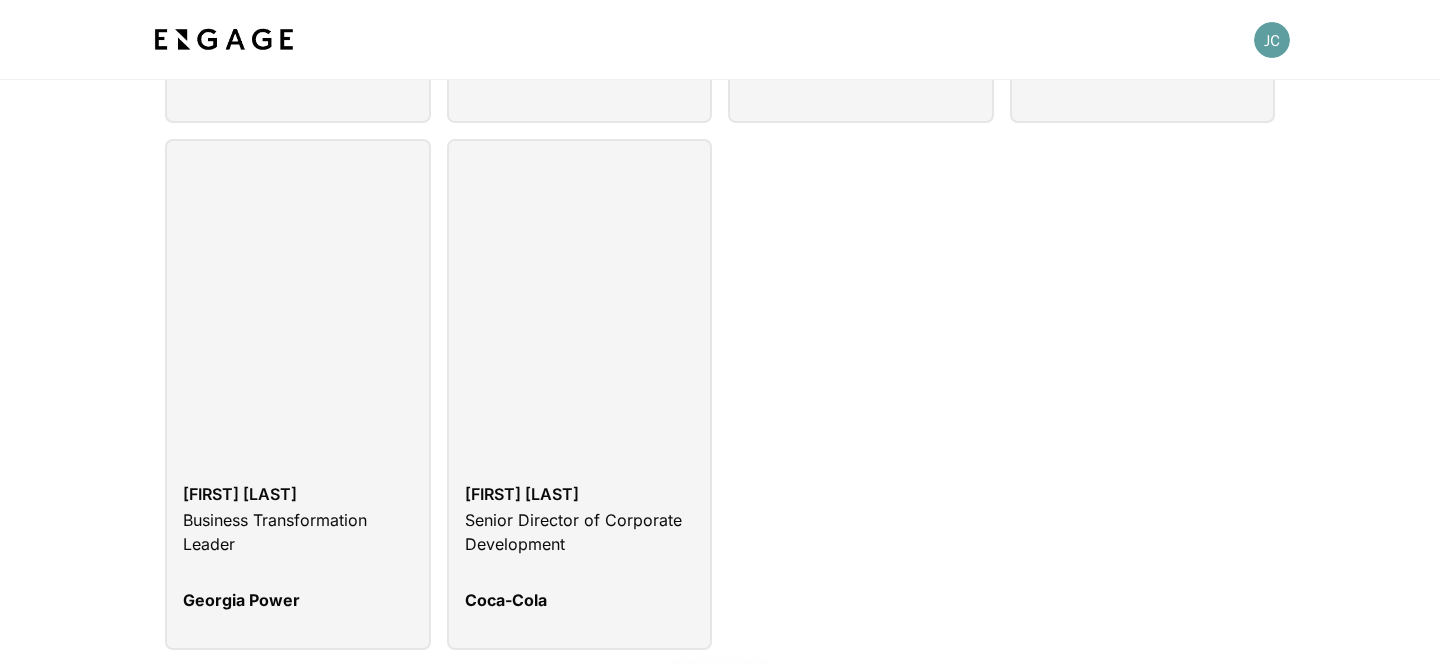 scroll, scrollTop: 3950, scrollLeft: 0, axis: vertical 